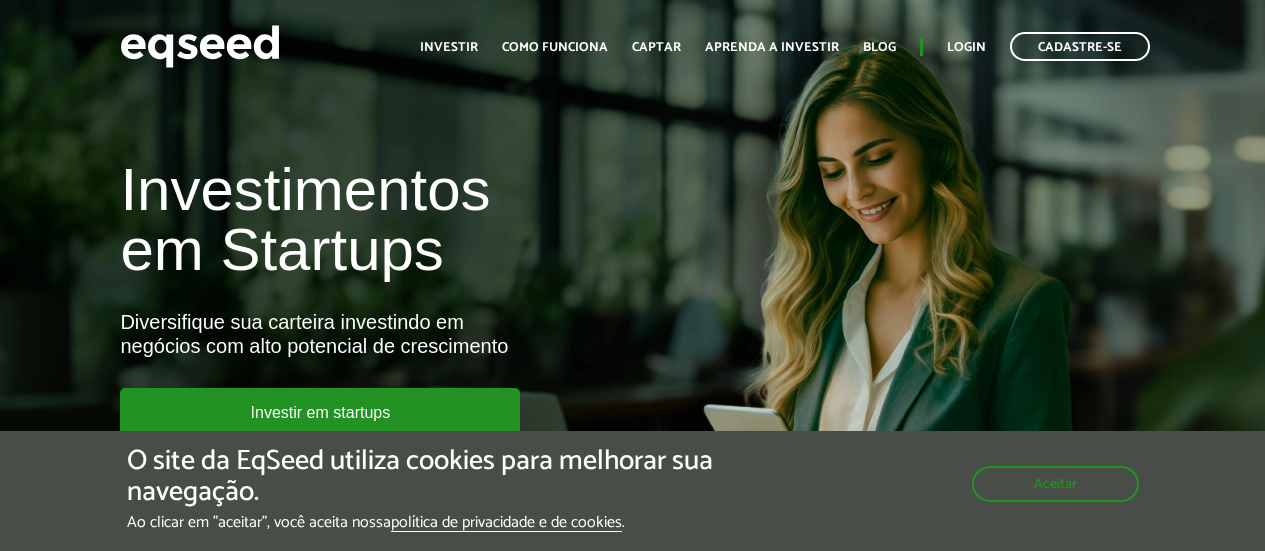 scroll, scrollTop: 0, scrollLeft: 0, axis: both 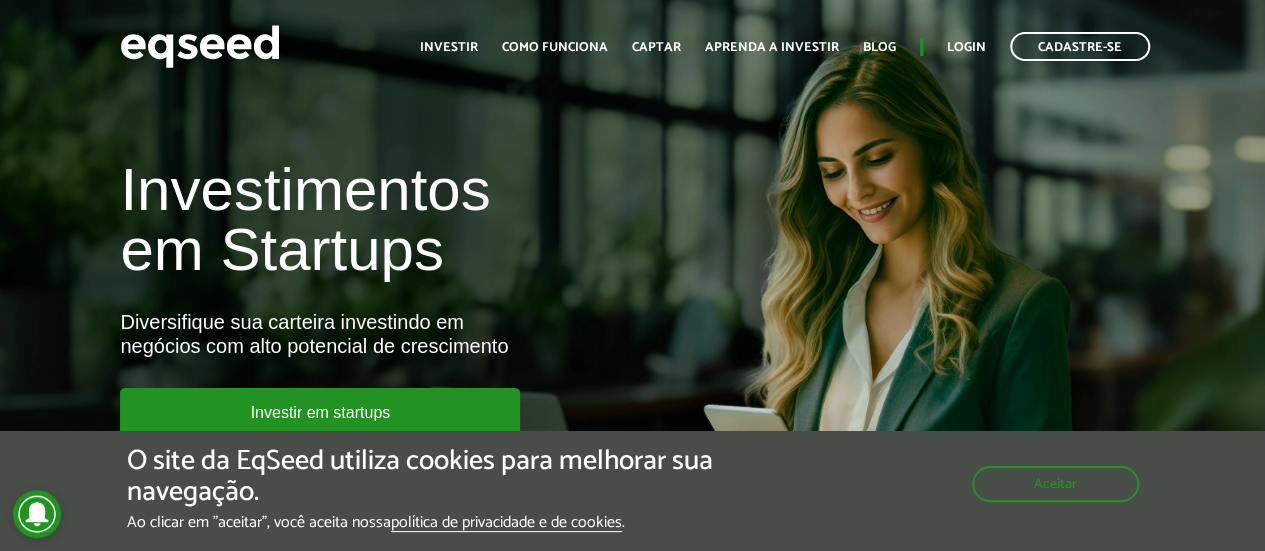 click on "Início
Investir
Como funciona
Captar
Aprenda a investir
Blog
Login
Cadastre-se" at bounding box center [785, 46] 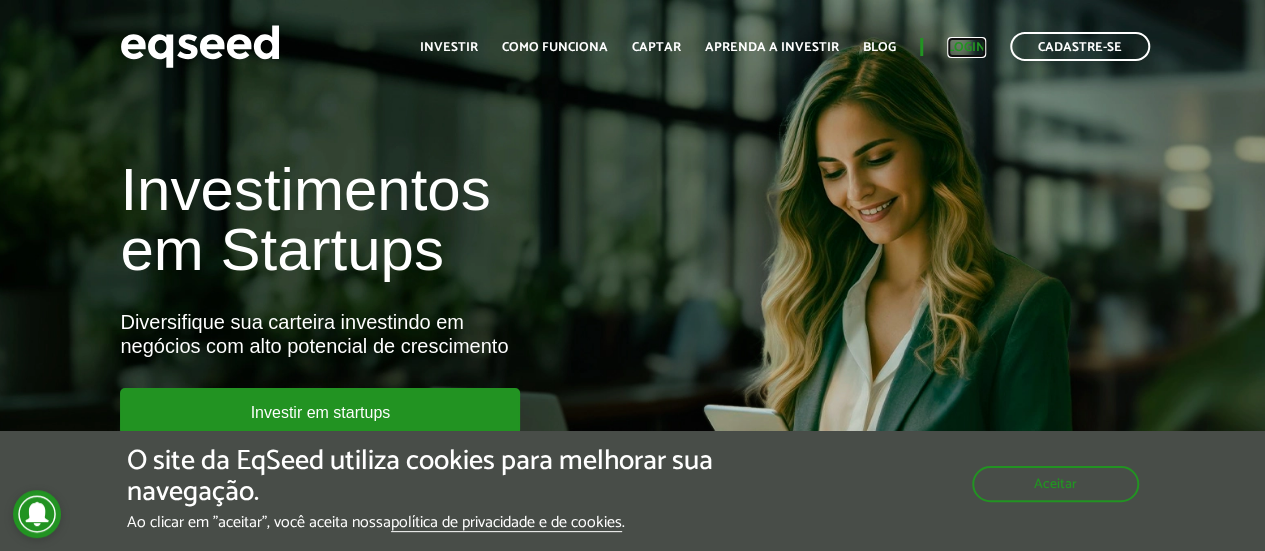 click on "Login" at bounding box center [966, 47] 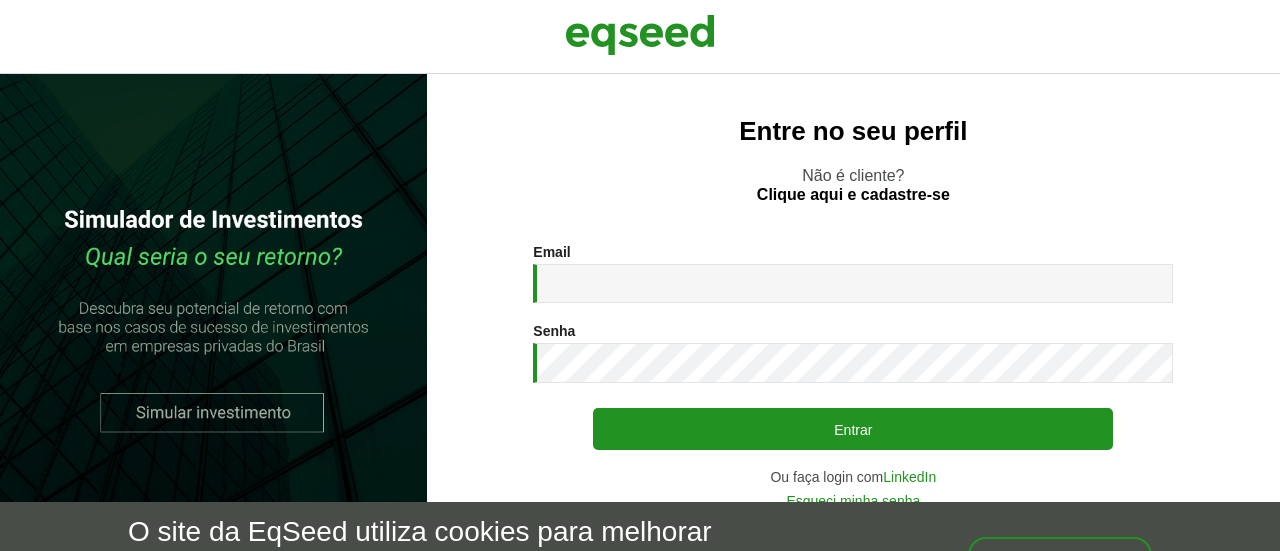 scroll, scrollTop: 0, scrollLeft: 0, axis: both 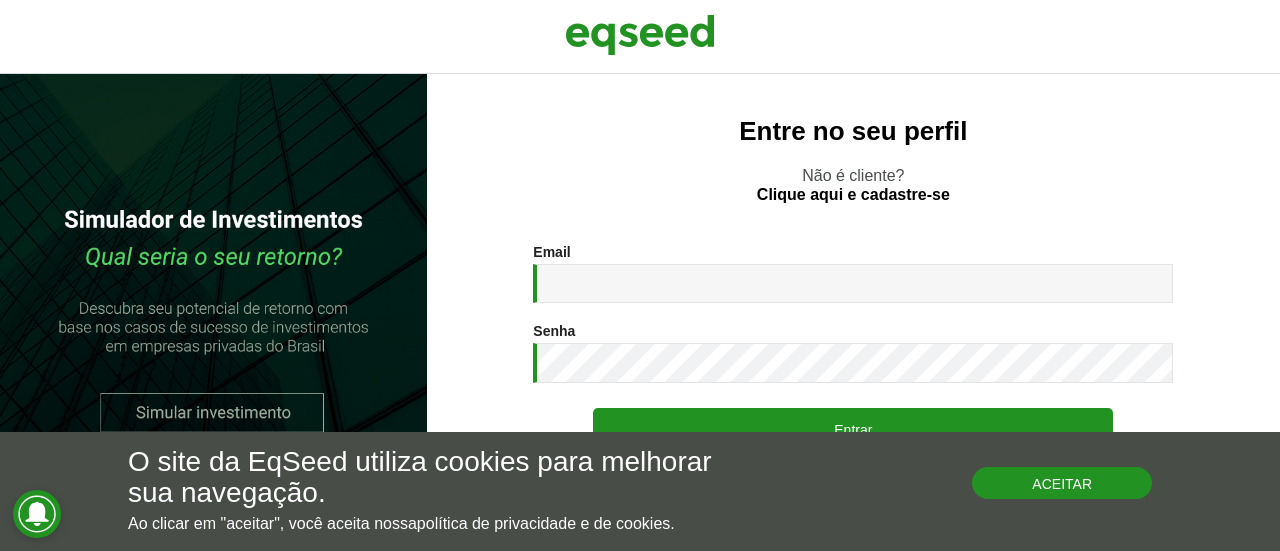 click on "Aceitar" at bounding box center (1062, 483) 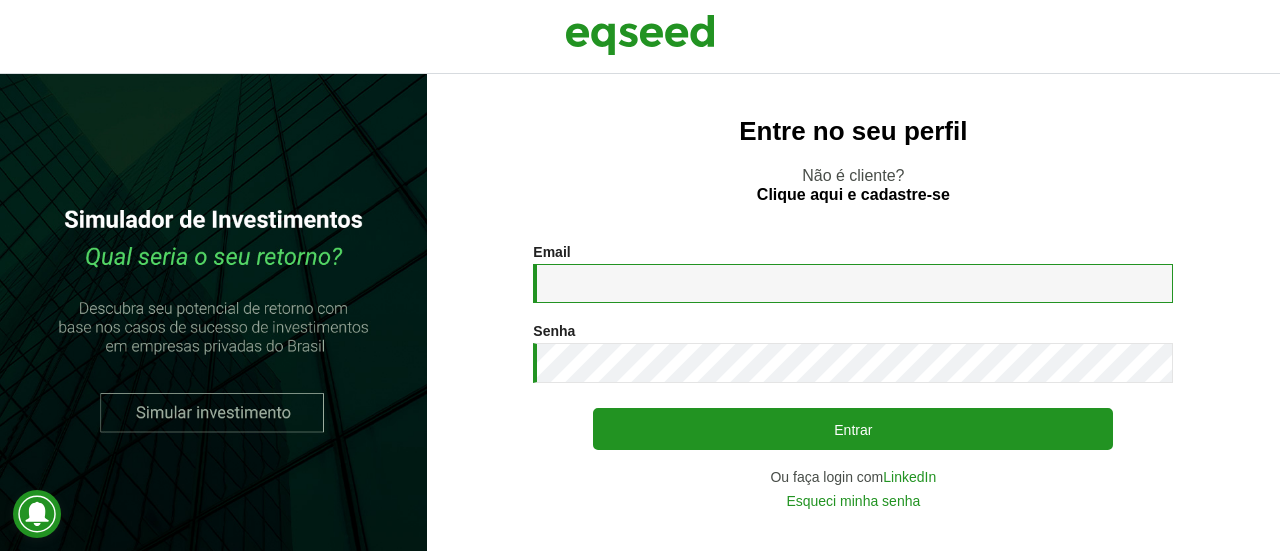 click on "Email  *" at bounding box center [853, 283] 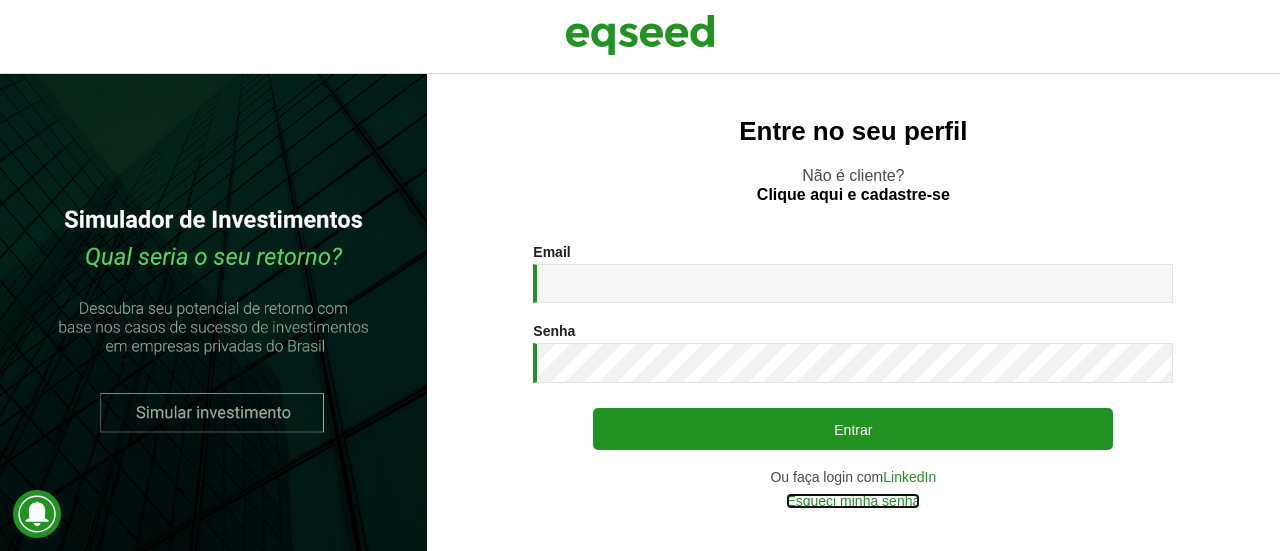 click on "Esqueci minha senha" at bounding box center (853, 501) 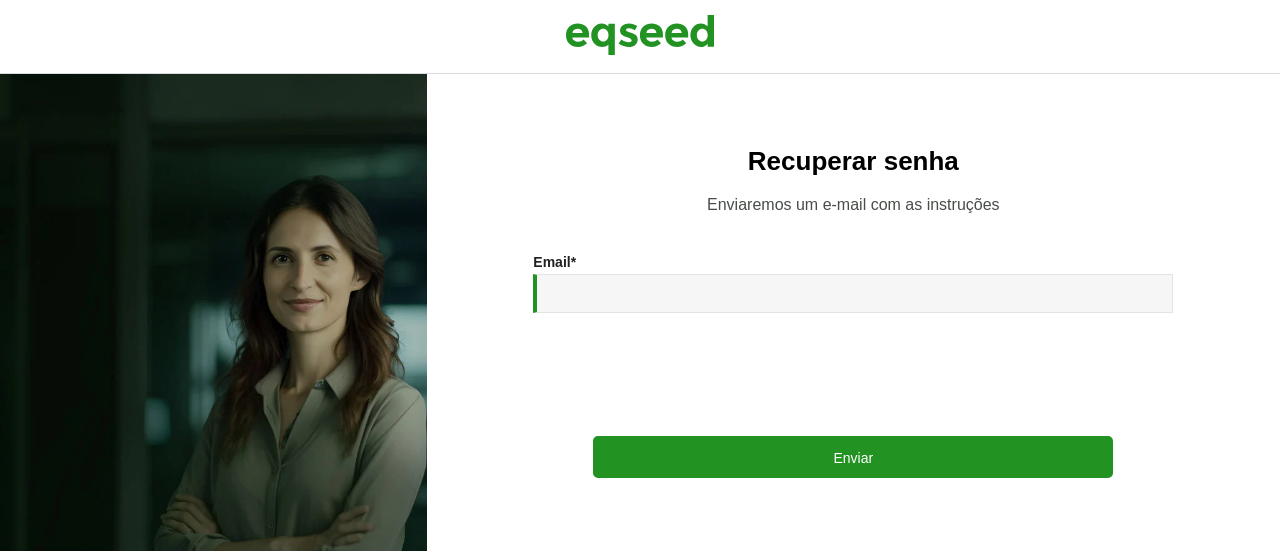 scroll, scrollTop: 0, scrollLeft: 0, axis: both 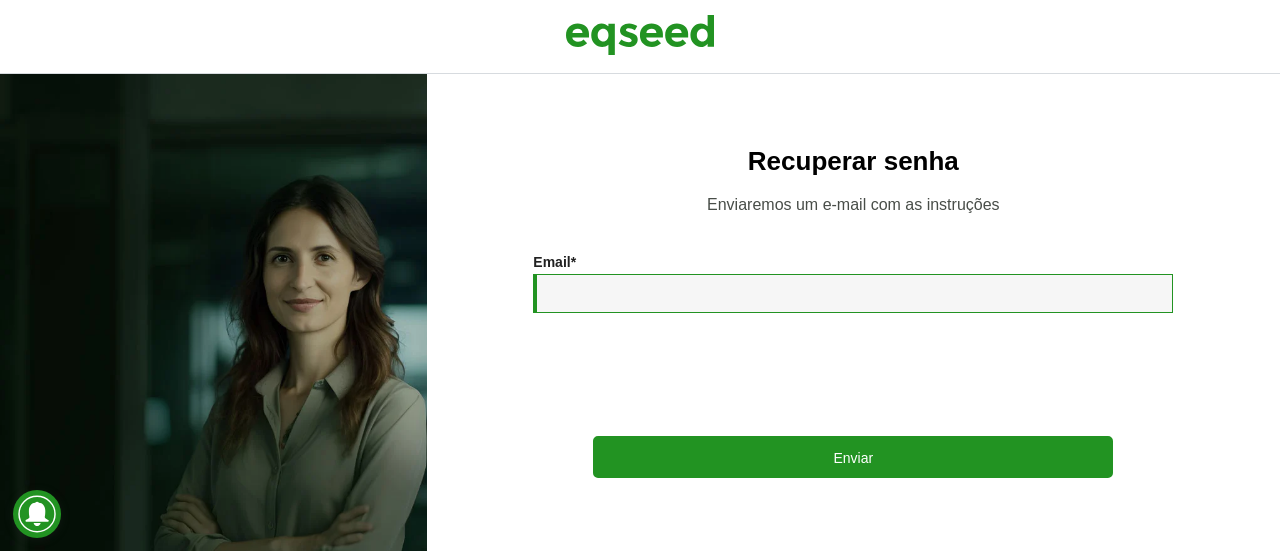 click on "Email  *" at bounding box center (853, 293) 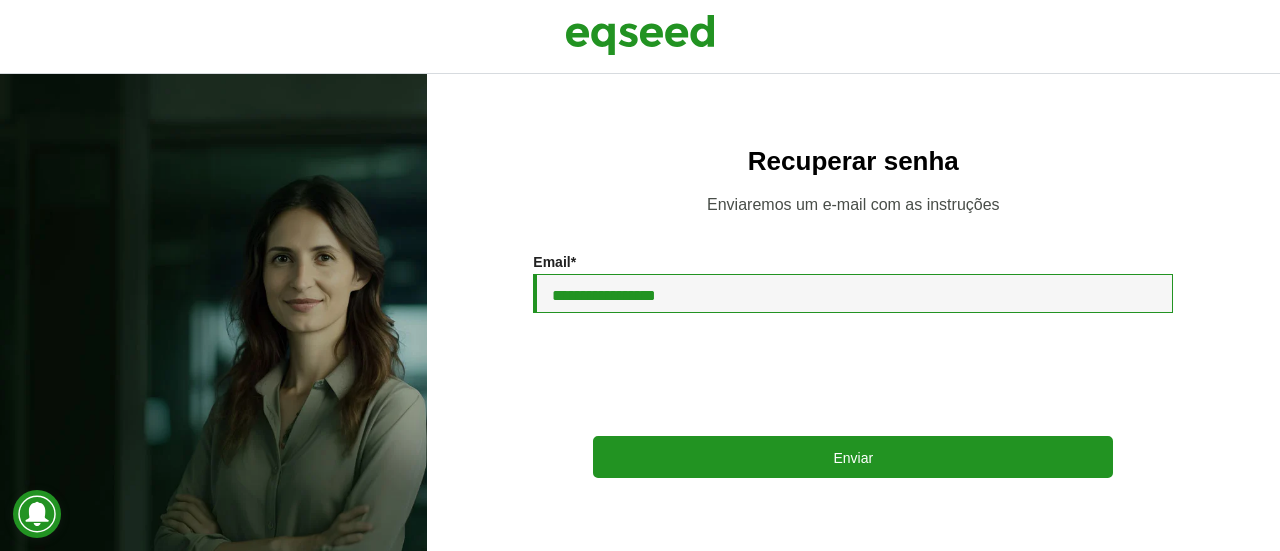 click on "**********" at bounding box center [853, 293] 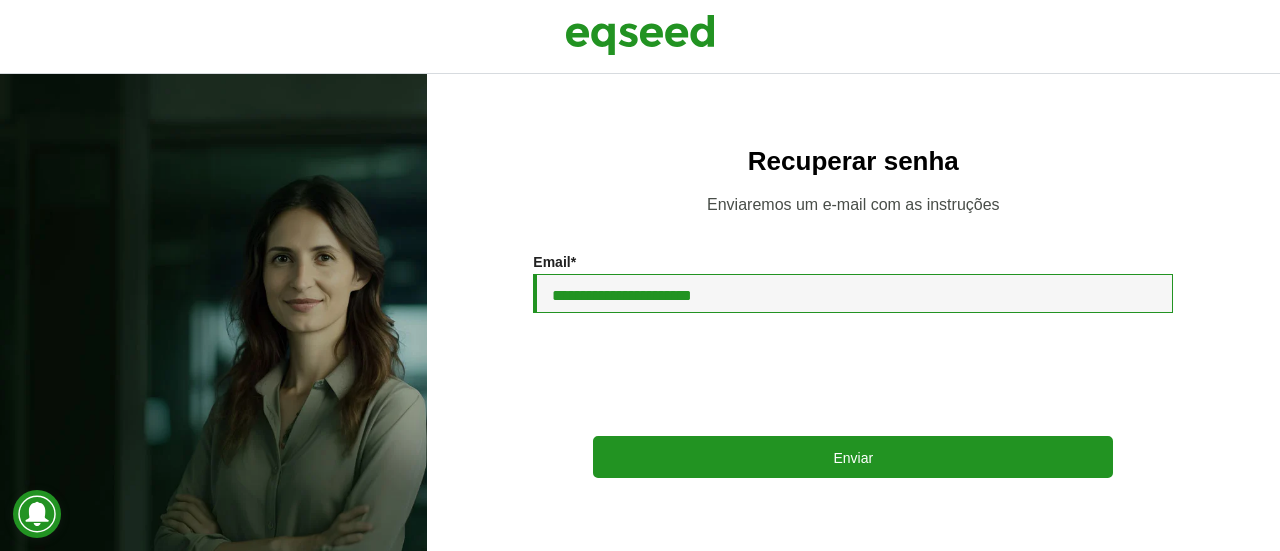 type on "**********" 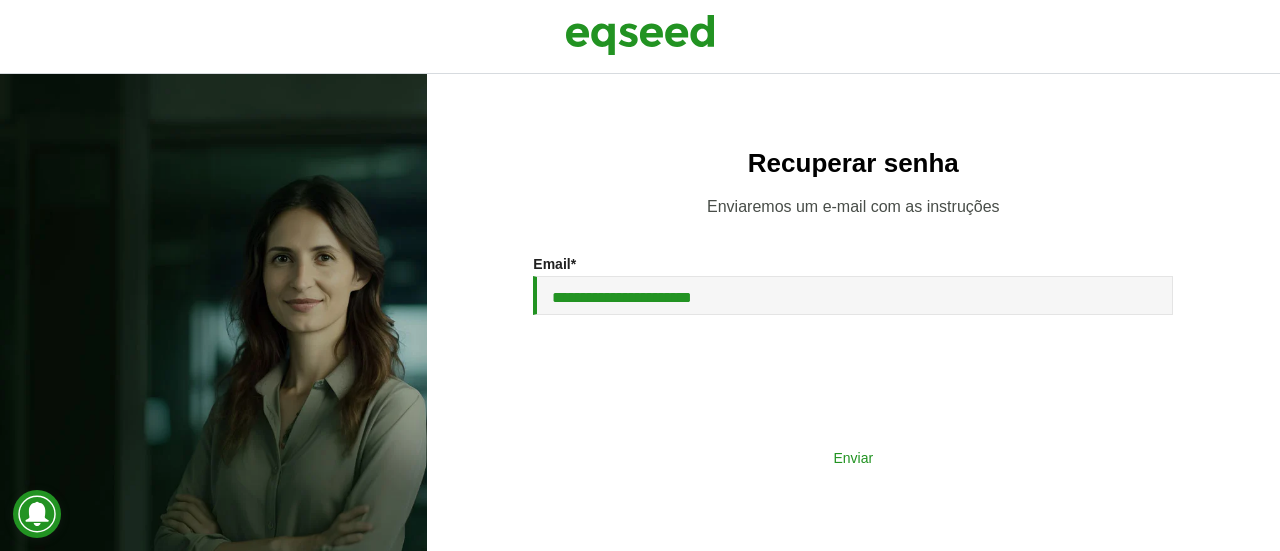 click on "Enviar" at bounding box center [853, 457] 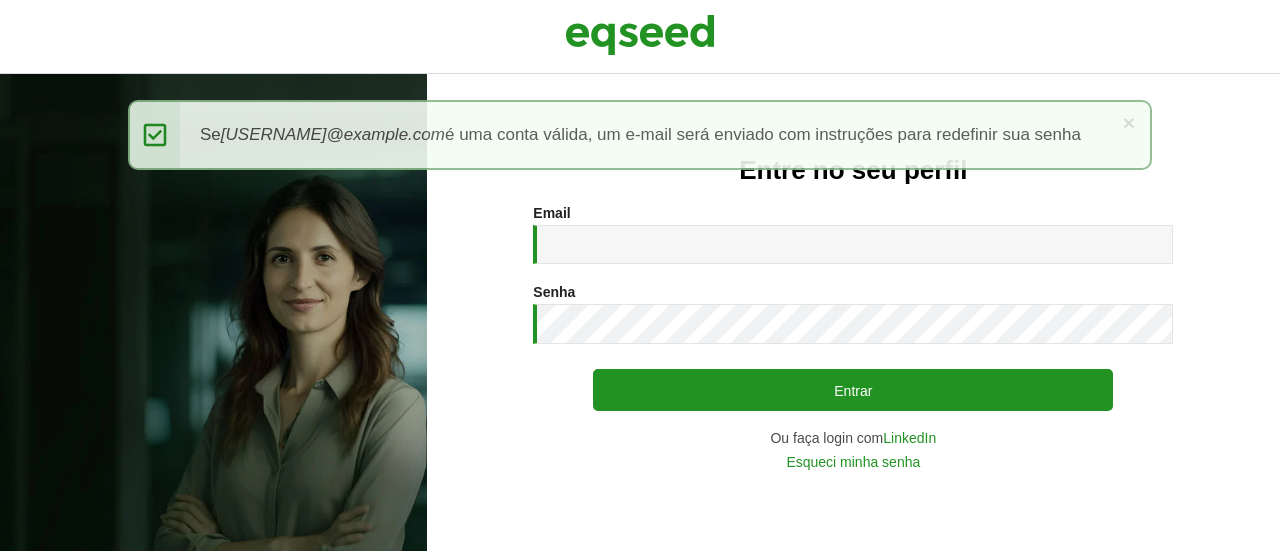 scroll, scrollTop: 0, scrollLeft: 0, axis: both 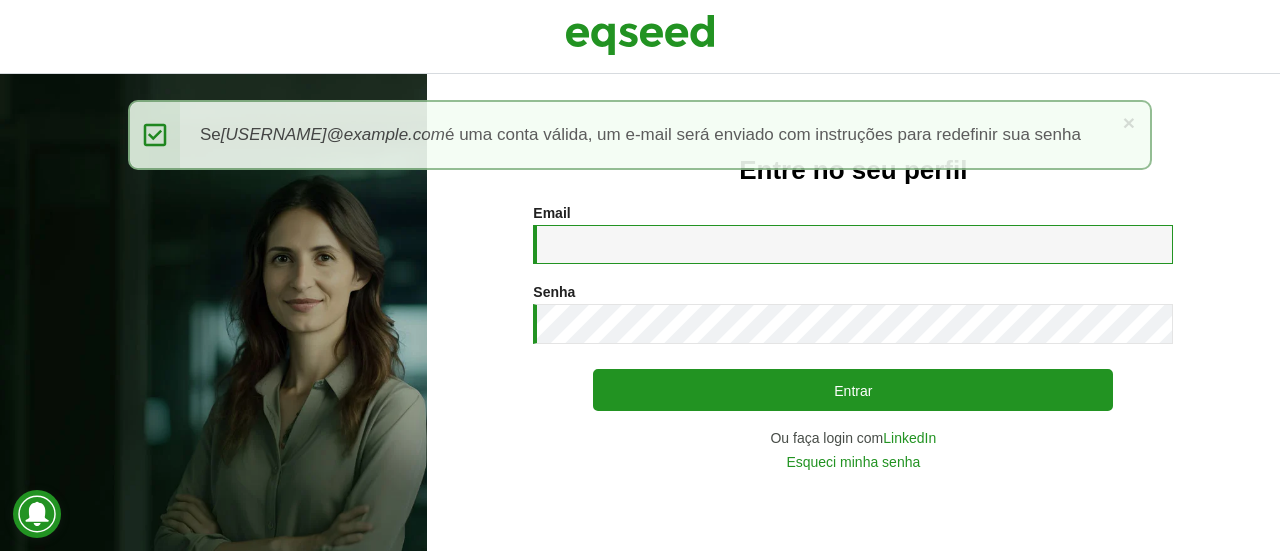 click on "Email  *" at bounding box center [853, 244] 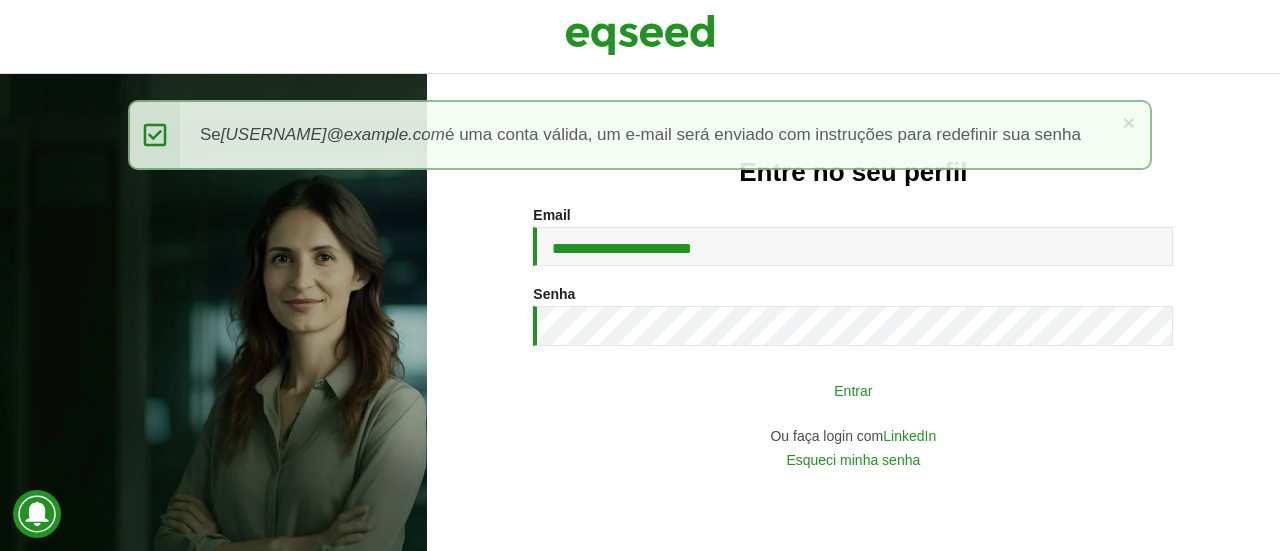 click on "Entrar" at bounding box center [853, 390] 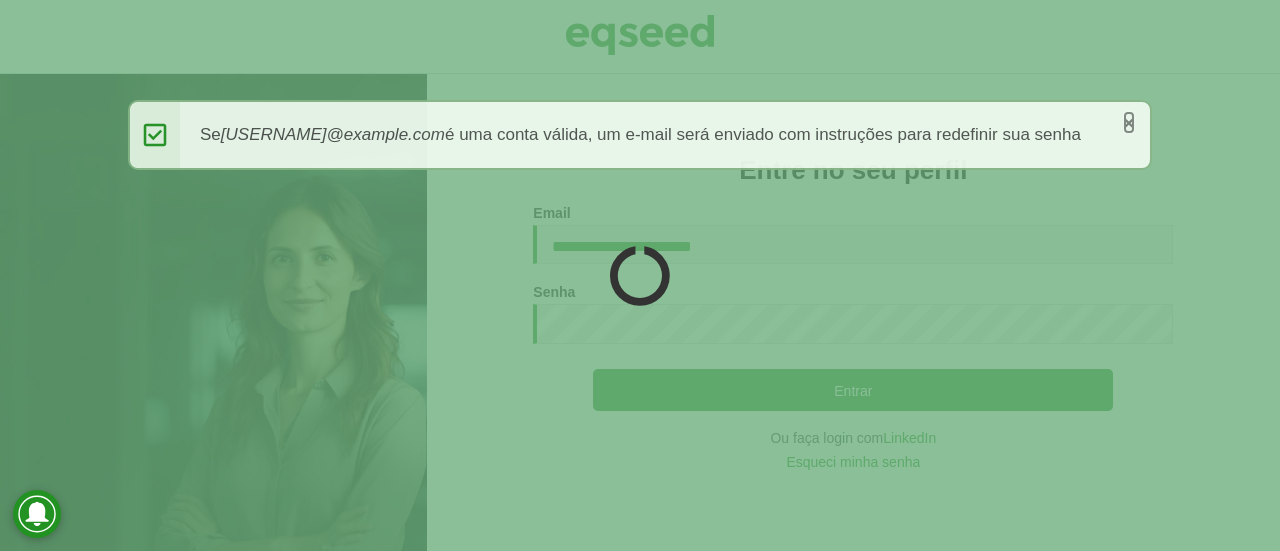 click on "×" at bounding box center [1129, 122] 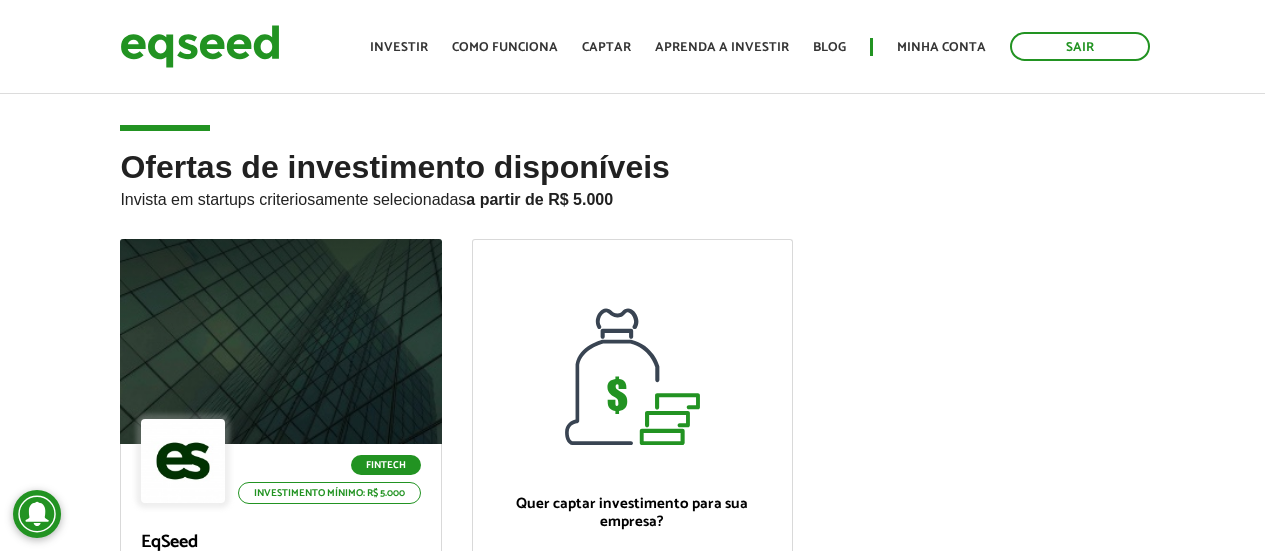 scroll, scrollTop: 0, scrollLeft: 0, axis: both 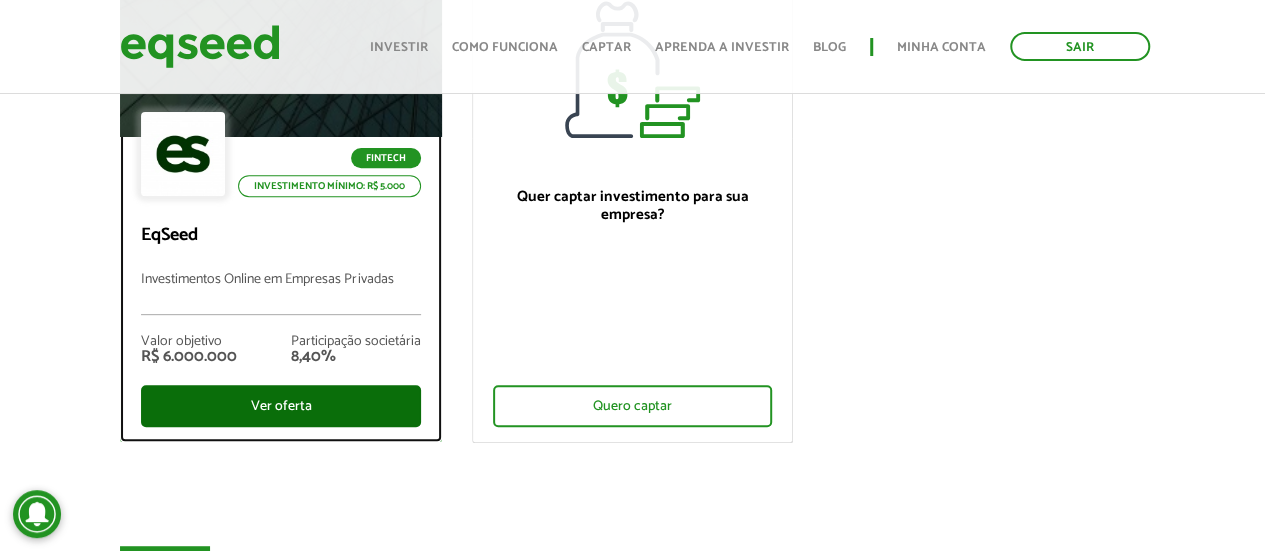 click on "Ver oferta" at bounding box center [280, 406] 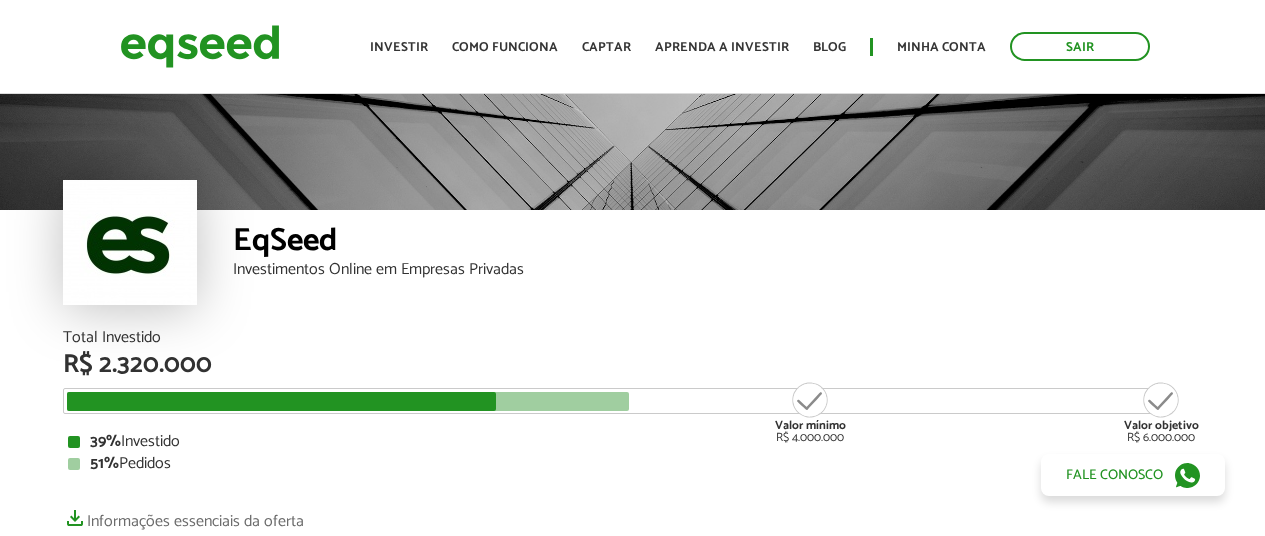 scroll, scrollTop: 0, scrollLeft: 0, axis: both 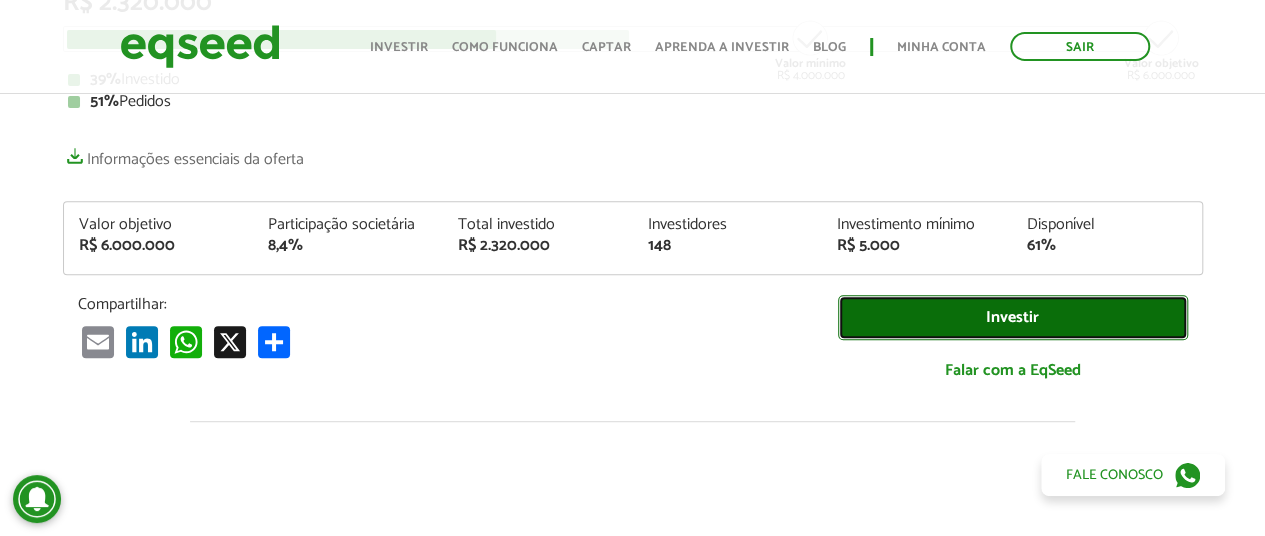 click on "Investir" at bounding box center (1013, 317) 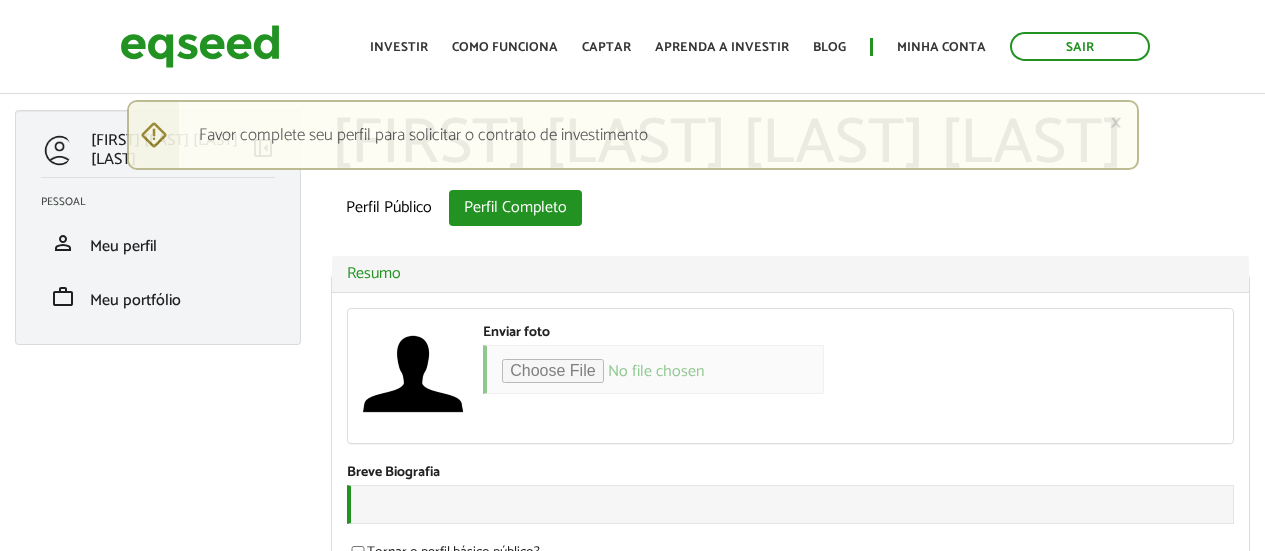 scroll, scrollTop: 0, scrollLeft: 0, axis: both 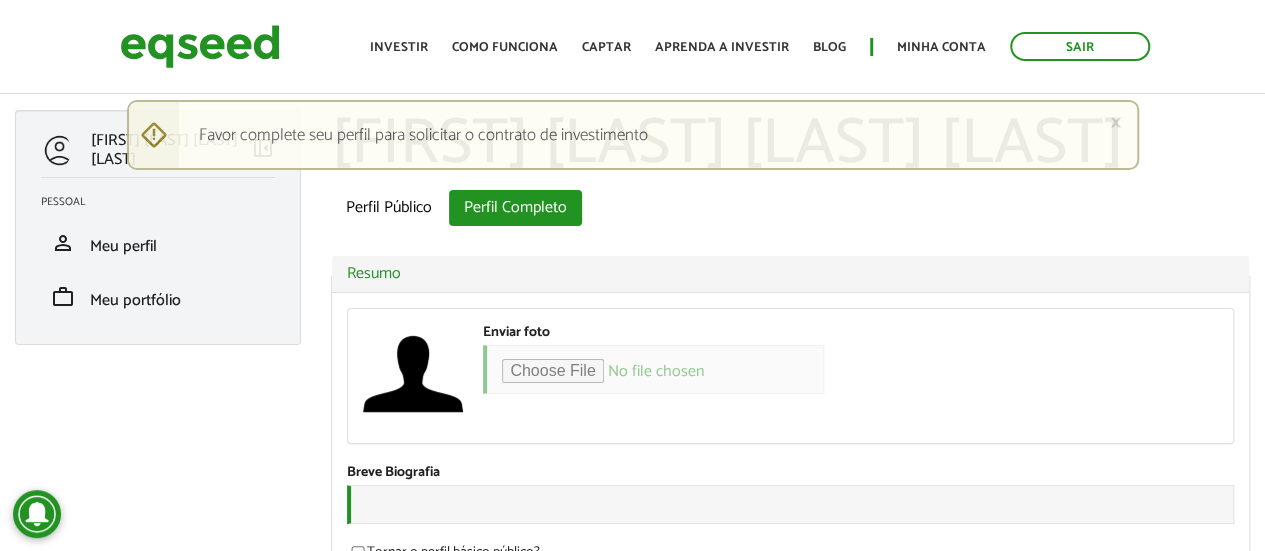 type on "**********" 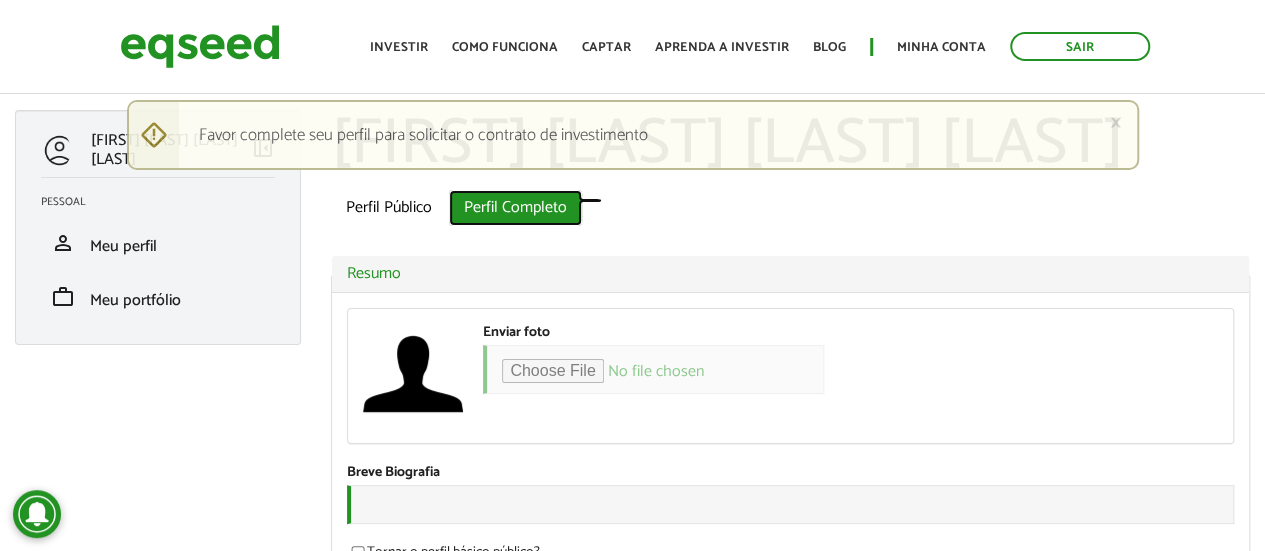 click on "Perfil Completo (aba ativa)" at bounding box center (515, 208) 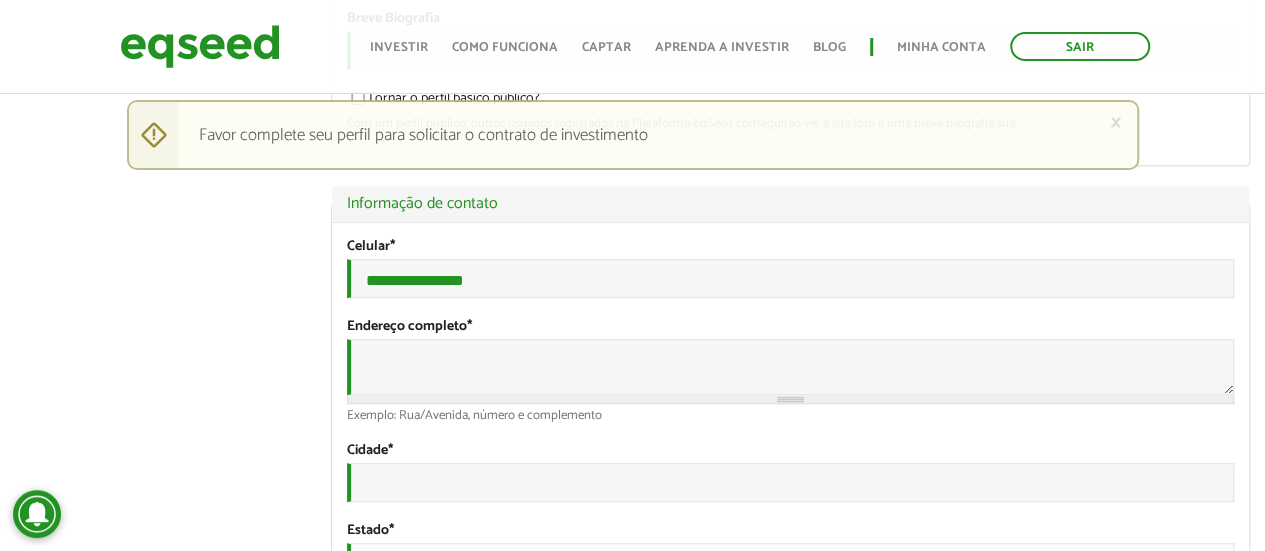 scroll, scrollTop: 433, scrollLeft: 0, axis: vertical 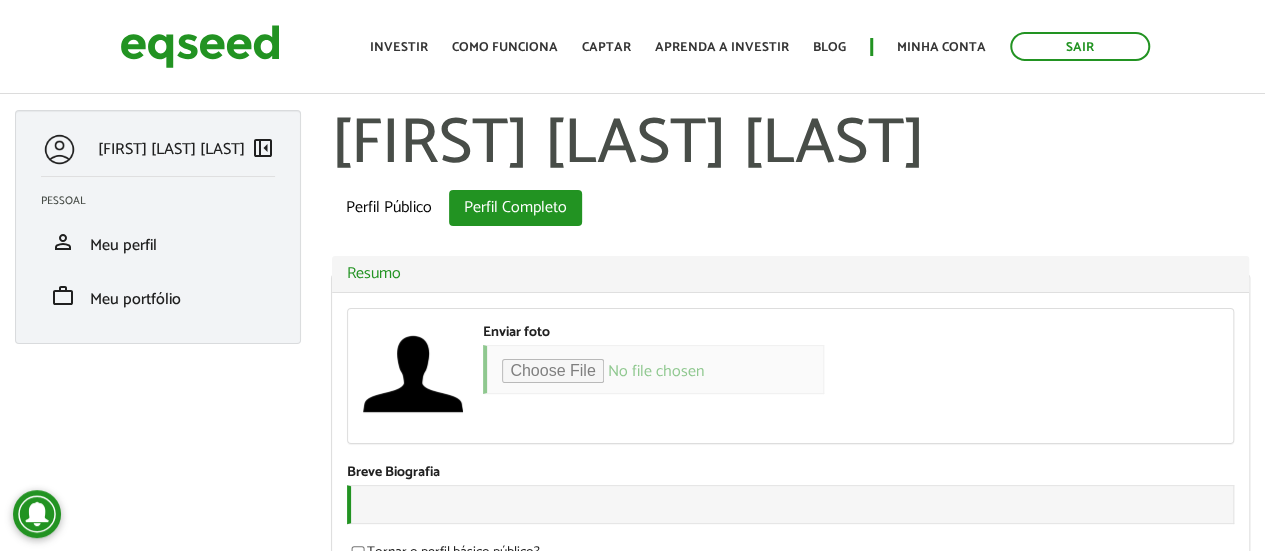 type on "**********" 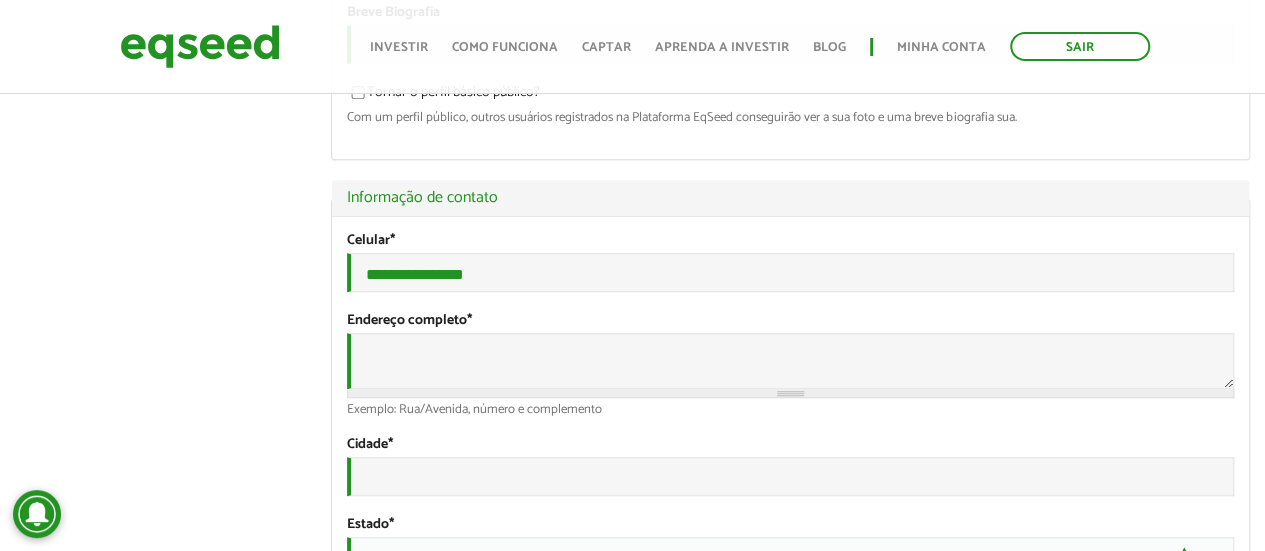 scroll, scrollTop: 454, scrollLeft: 0, axis: vertical 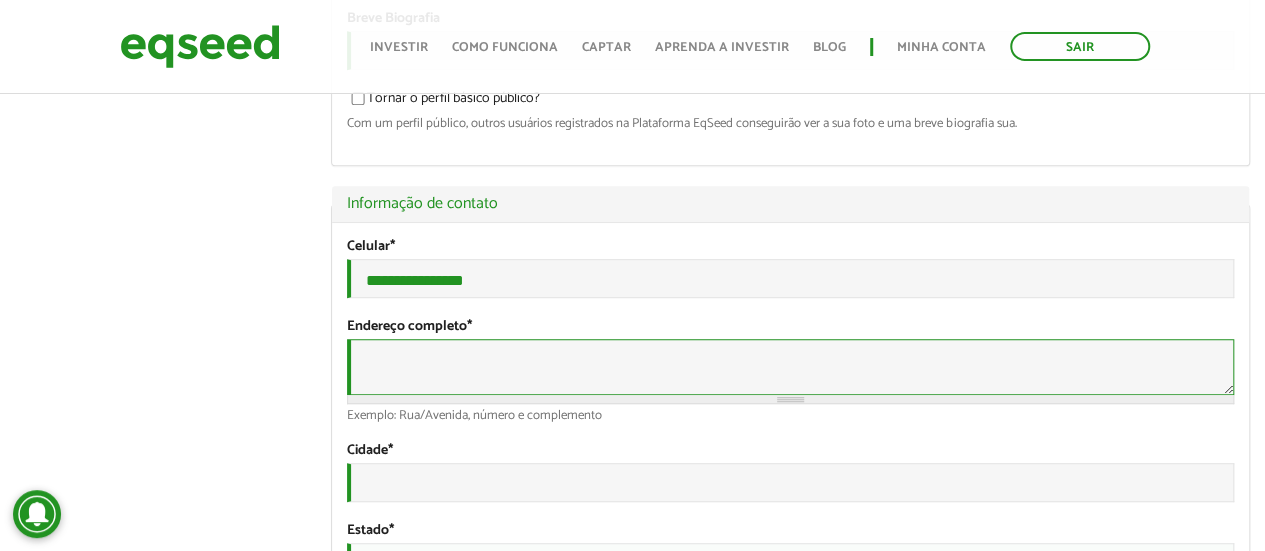click on "Endereço completo  *" at bounding box center (790, 367) 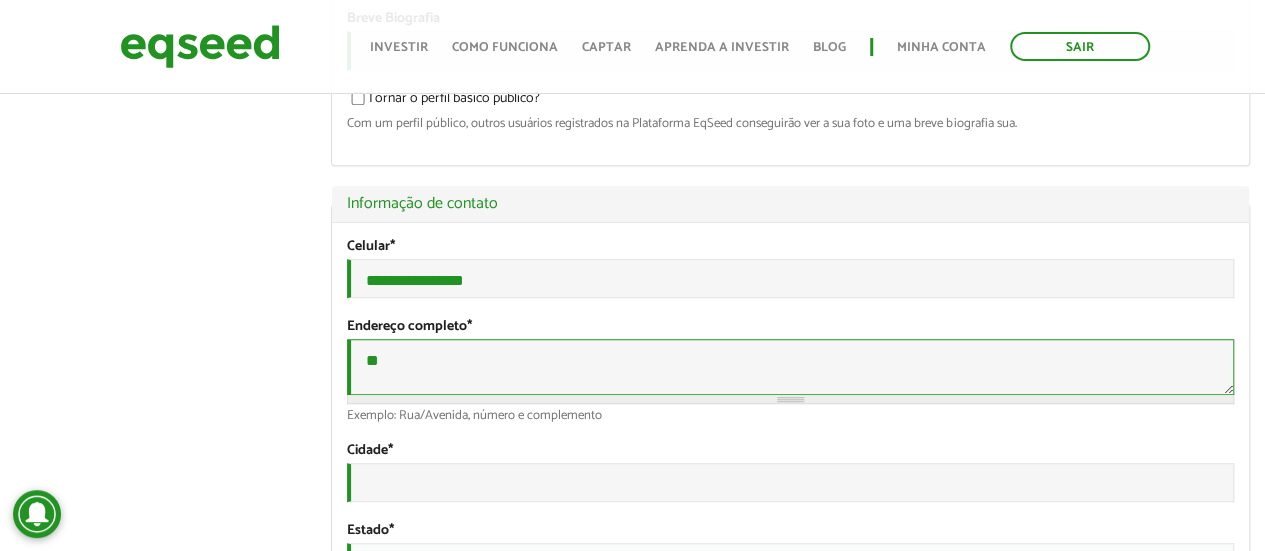 type on "**********" 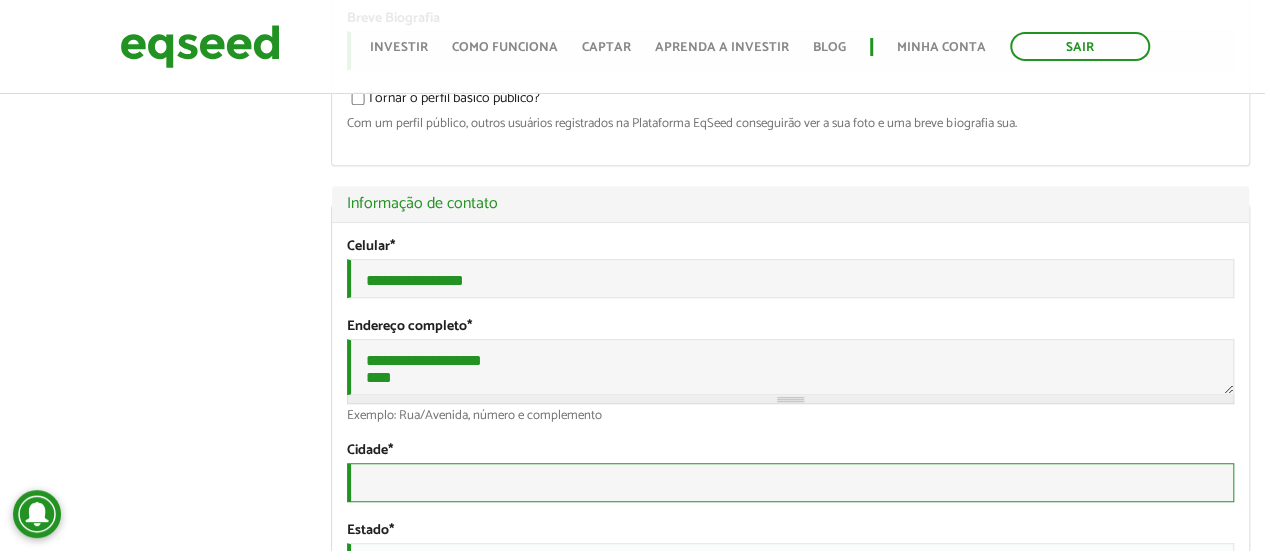 type on "**********" 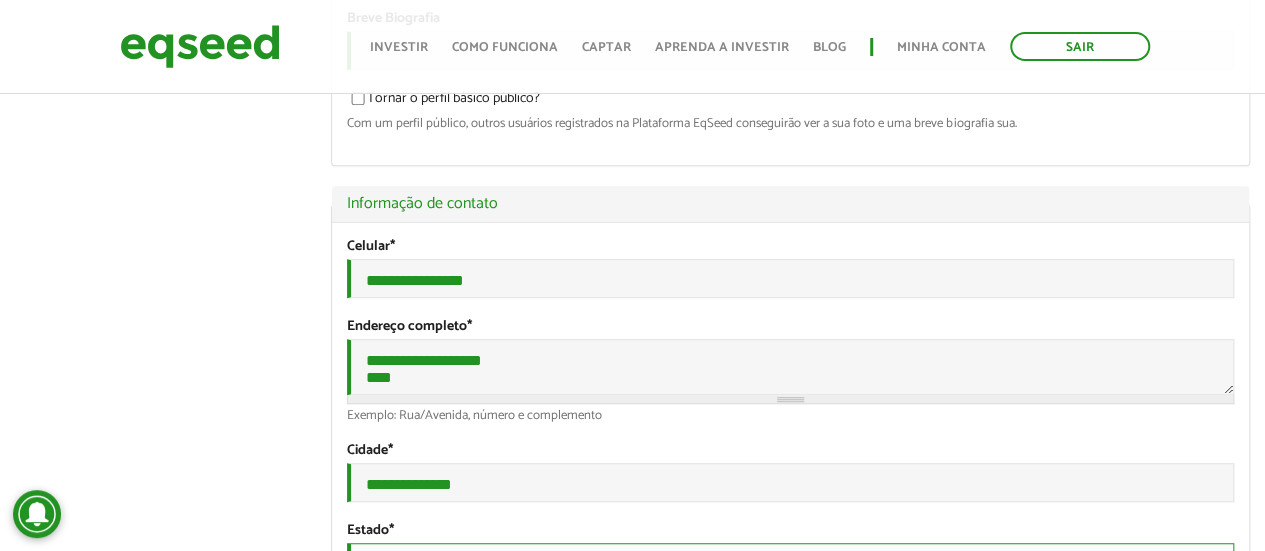 select on "**" 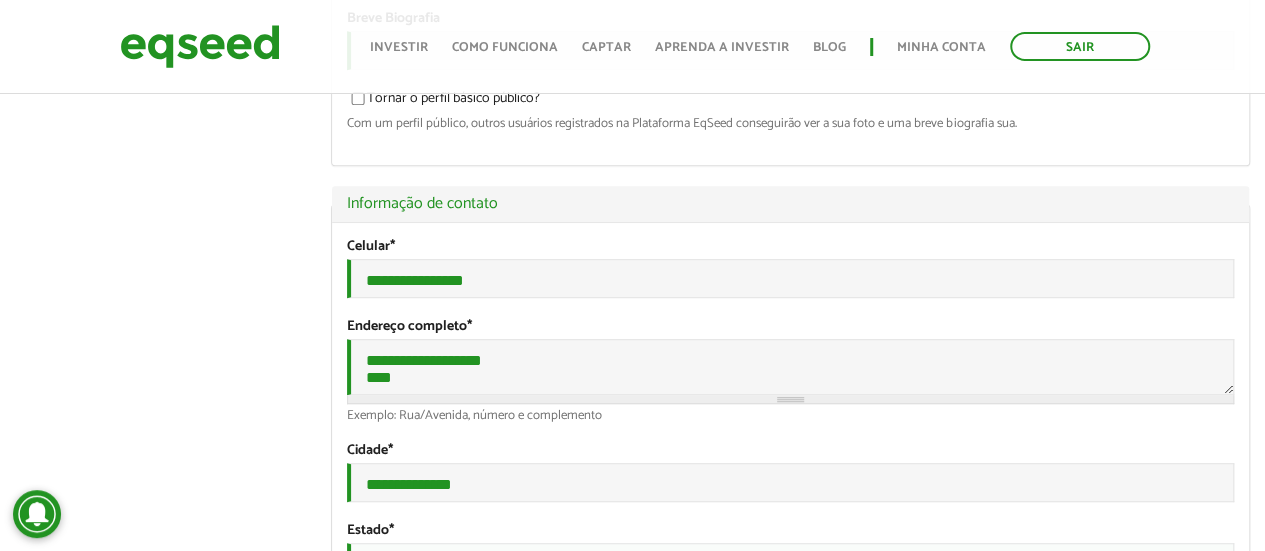 type on "*********" 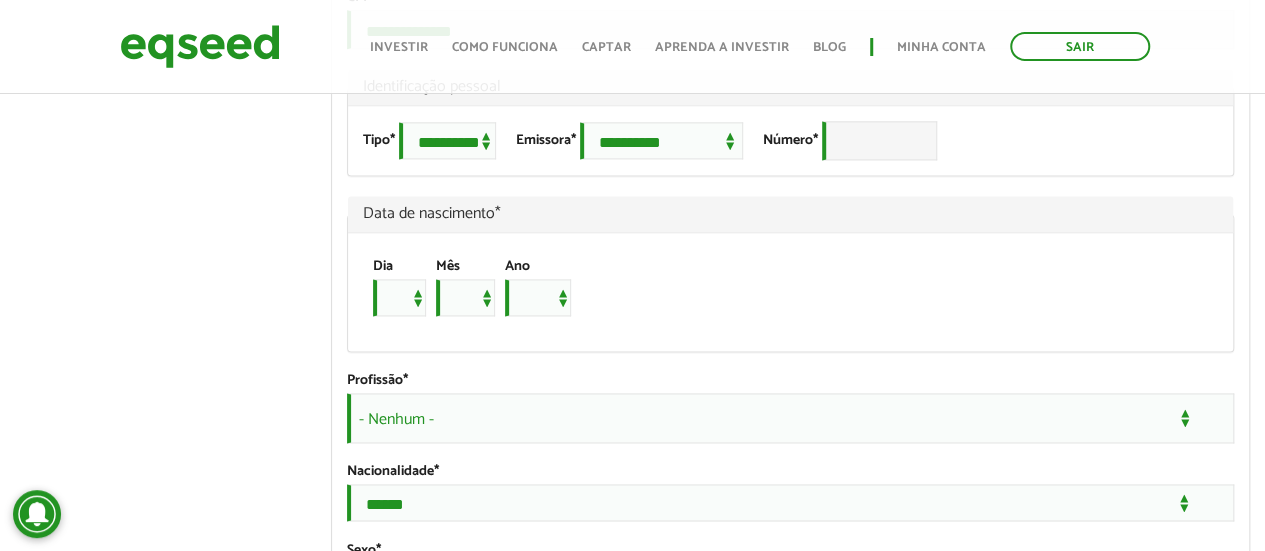 scroll, scrollTop: 1377, scrollLeft: 0, axis: vertical 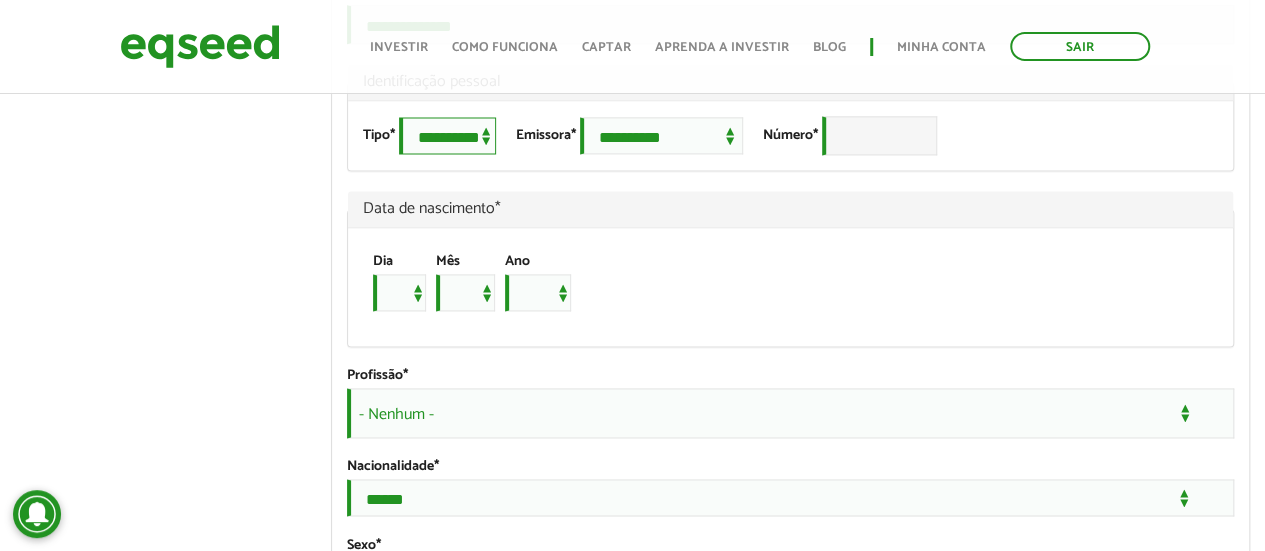 click on "**********" at bounding box center (447, 135) 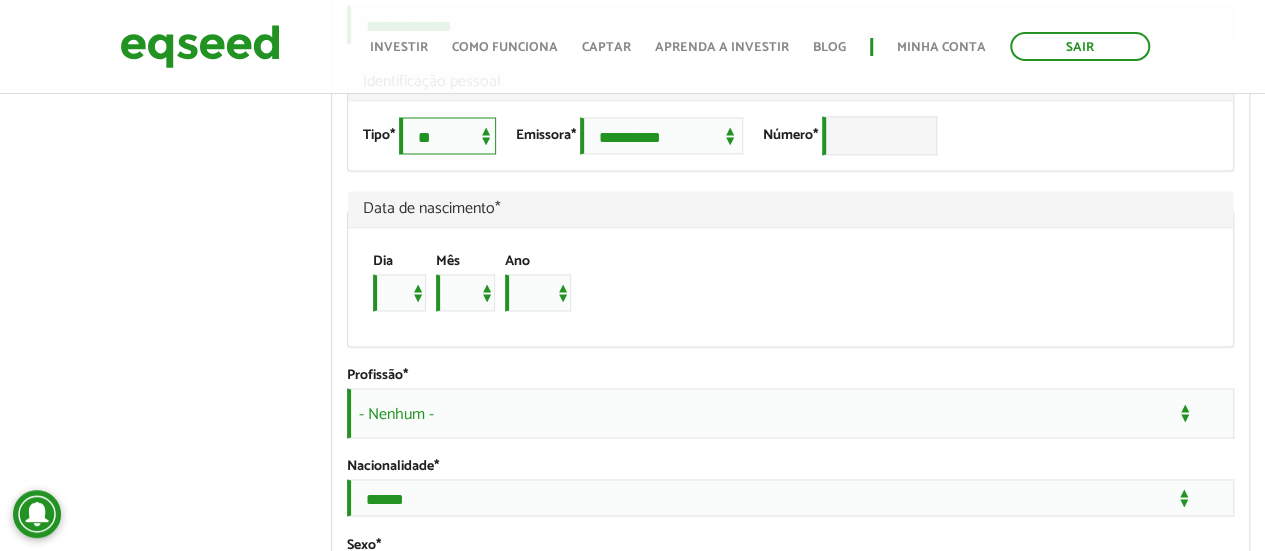 click on "**********" at bounding box center (447, 135) 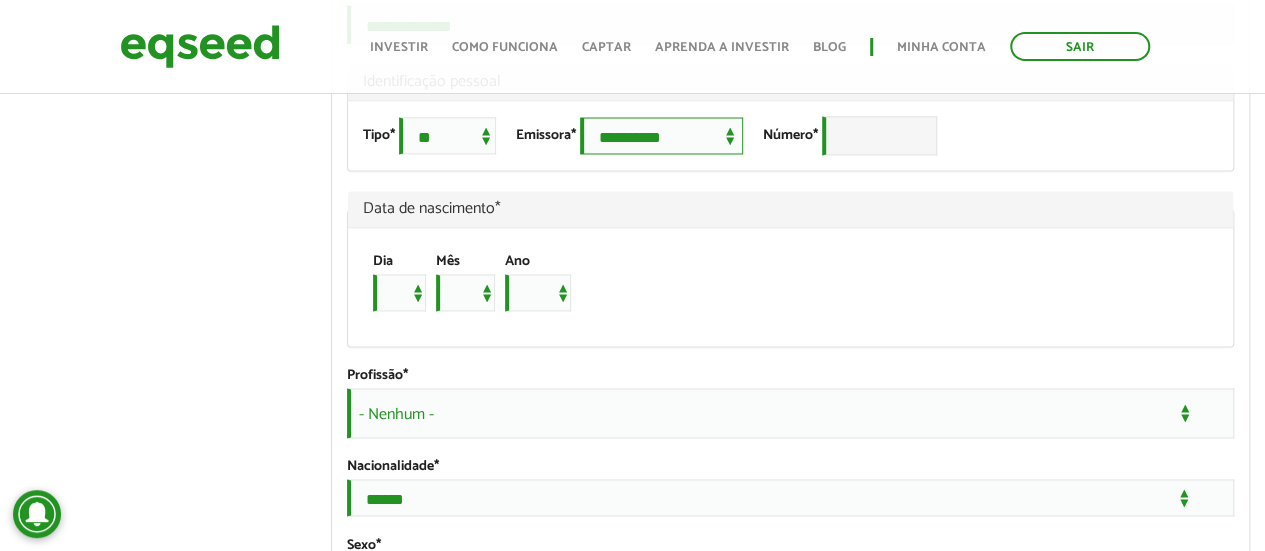 click on "**********" at bounding box center [661, 135] 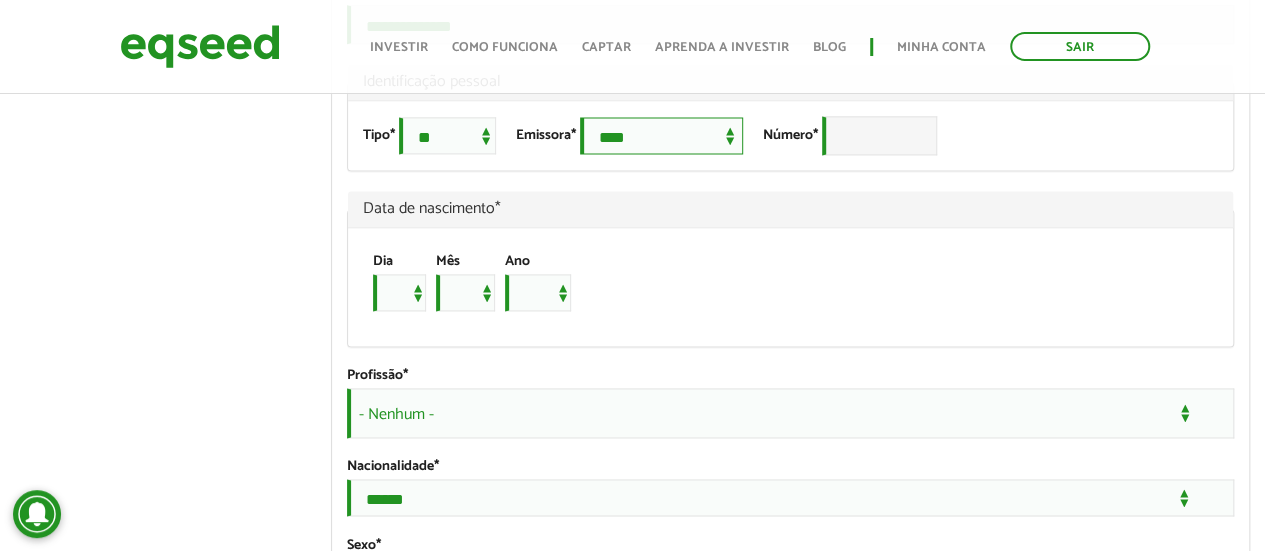 select on "***" 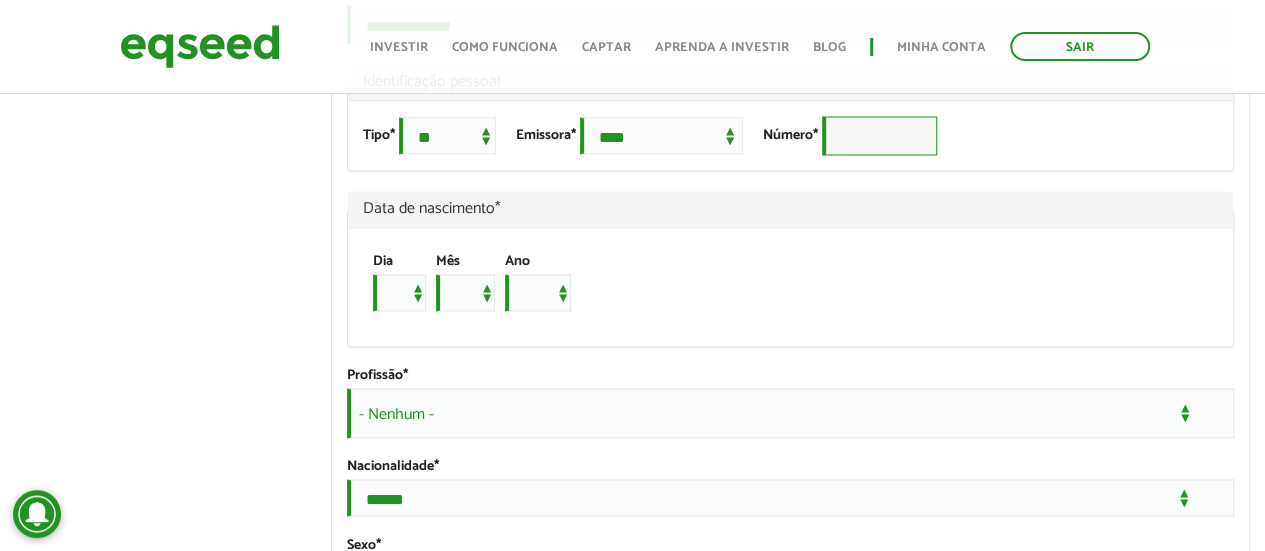 click on "Número  *" at bounding box center (879, 135) 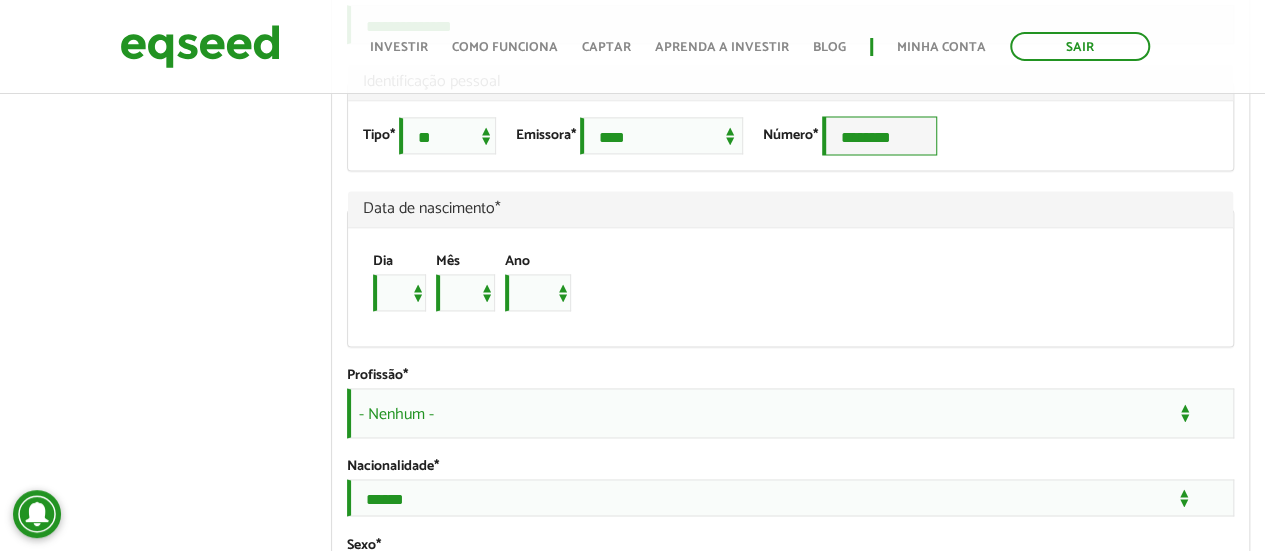 type on "********" 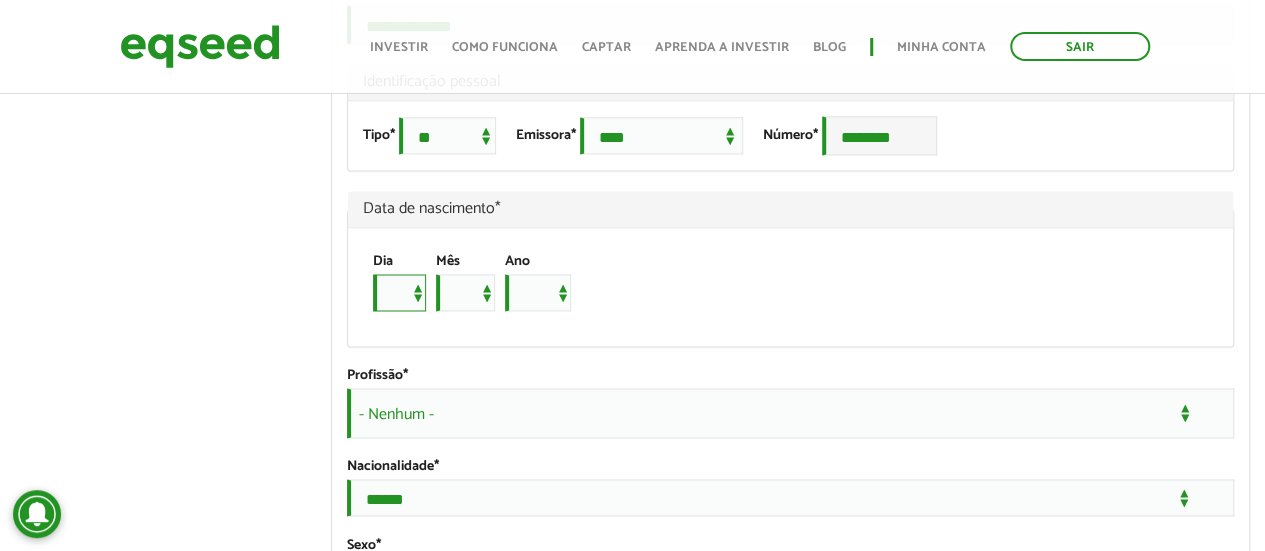 click on "* * * * * * * * * ** ** ** ** ** ** ** ** ** ** ** ** ** ** ** ** ** ** ** ** ** **" at bounding box center [399, 292] 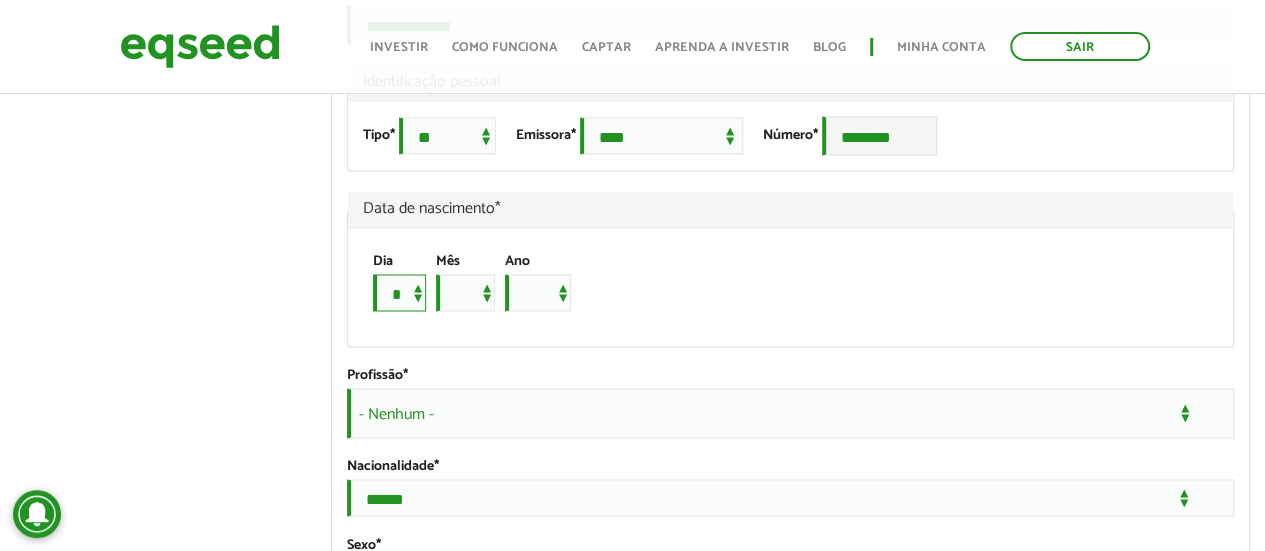 click on "* * * * * * * * * ** ** ** ** ** ** ** ** ** ** ** ** ** ** ** ** ** ** ** ** ** **" at bounding box center (399, 292) 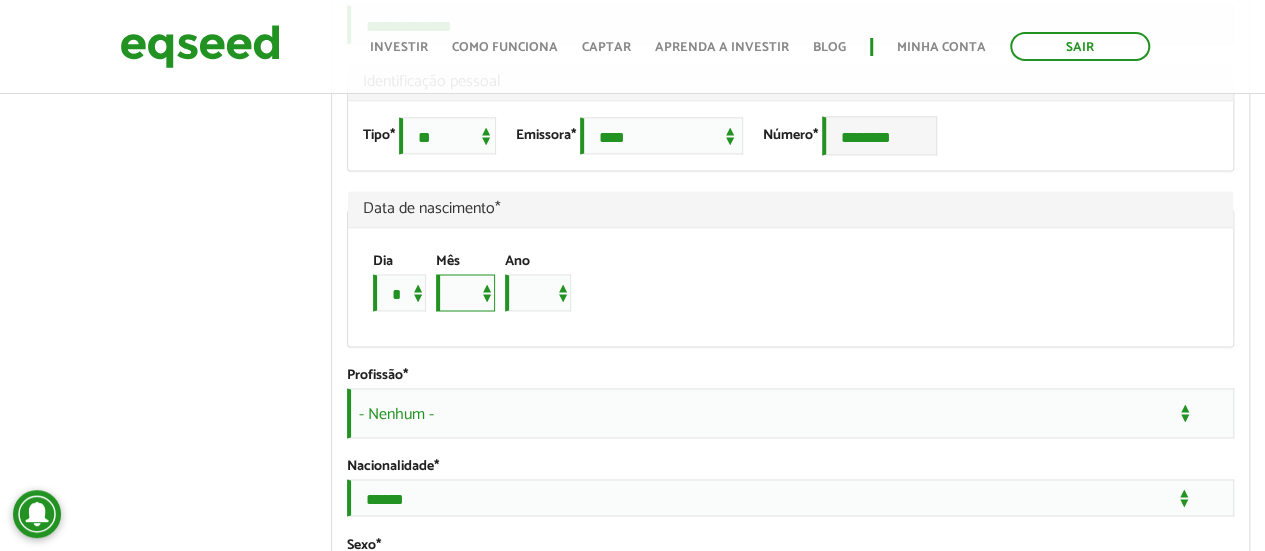 click on "*** *** *** *** *** *** *** *** *** *** *** ***" at bounding box center [465, 292] 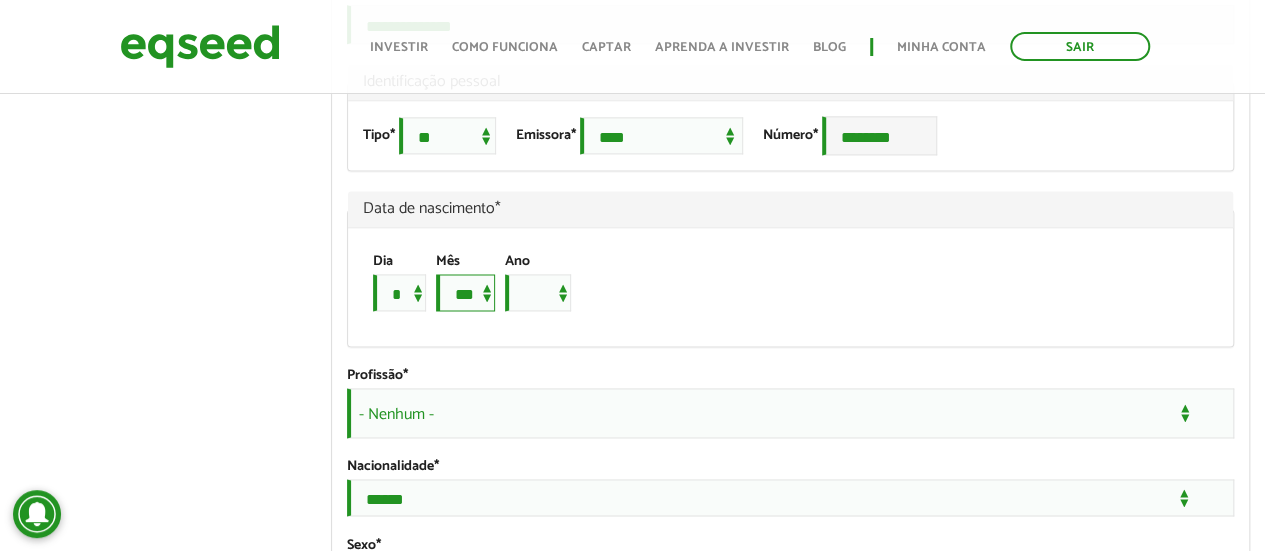 click on "*** *** *** *** *** *** *** *** *** *** *** ***" at bounding box center (465, 292) 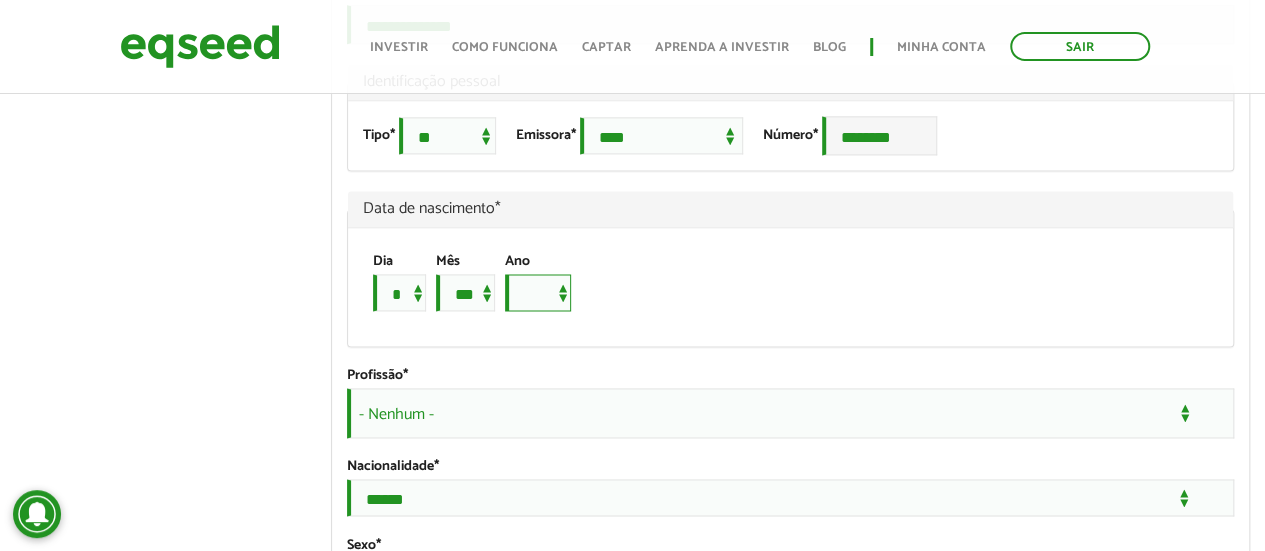 click on "**** **** **** **** **** **** **** **** **** **** **** **** **** **** **** **** **** **** **** **** **** **** **** **** **** **** **** **** **** **** **** **** **** **** **** **** **** **** **** **** **** **** **** **** **** **** **** **** **** **** **** **** **** **** **** **** **** **** **** **** **** **** **** **** **** **** **** **** **** **** **** **** **** **** **** **** **** **** **** **** **** **** **** **** **** **** **** **** **** **** **** **** **** **** **** **** **** **** **** **** **** **** **** **** **** **** **** **** **** **** **** **** **** **** **** **** **** **** **** **** **** **** **** **** **** ****" at bounding box center [538, 292] 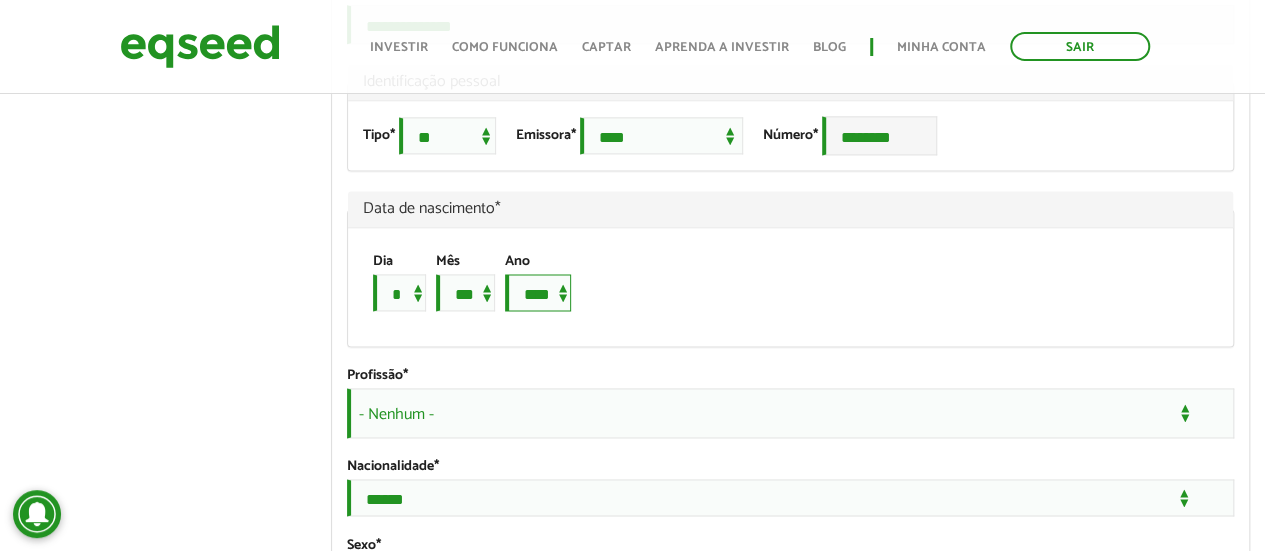 click on "**** **** **** **** **** **** **** **** **** **** **** **** **** **** **** **** **** **** **** **** **** **** **** **** **** **** **** **** **** **** **** **** **** **** **** **** **** **** **** **** **** **** **** **** **** **** **** **** **** **** **** **** **** **** **** **** **** **** **** **** **** **** **** **** **** **** **** **** **** **** **** **** **** **** **** **** **** **** **** **** **** **** **** **** **** **** **** **** **** **** **** **** **** **** **** **** **** **** **** **** **** **** **** **** **** **** **** **** **** **** **** **** **** **** **** **** **** **** **** **** **** **** **** **** **** ****" at bounding box center (538, 292) 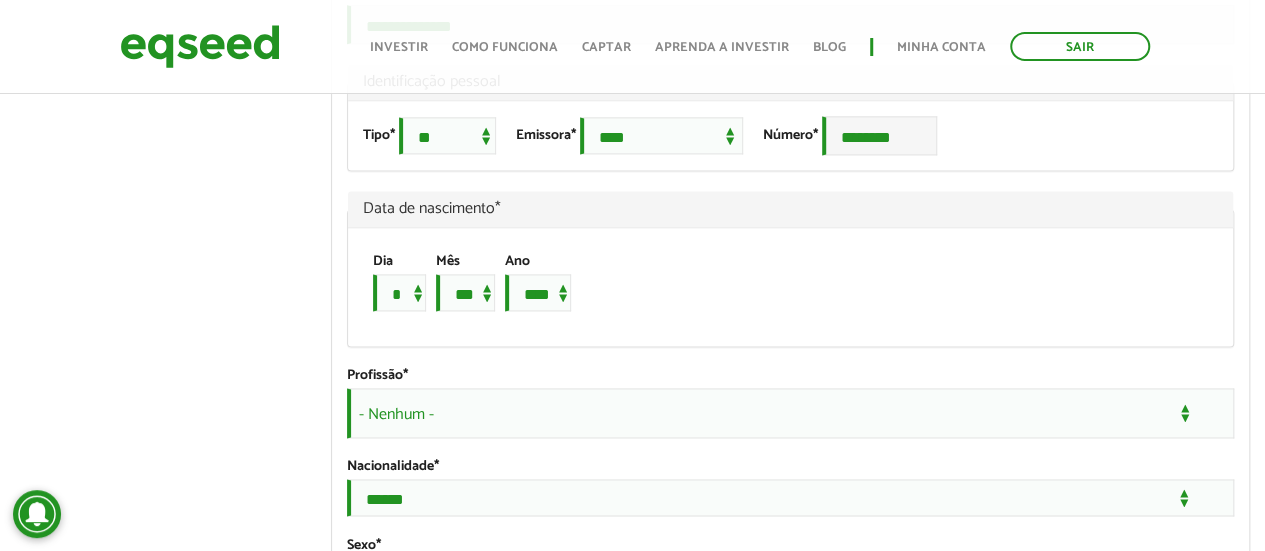 click on "- Nenhum -" at bounding box center [790, 413] 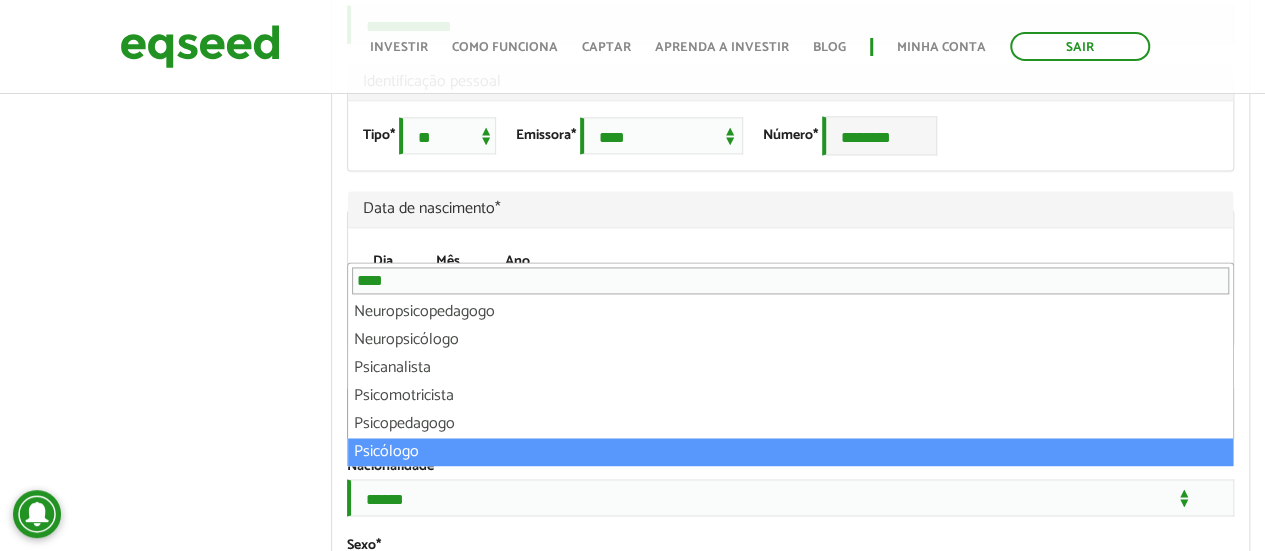 type on "****" 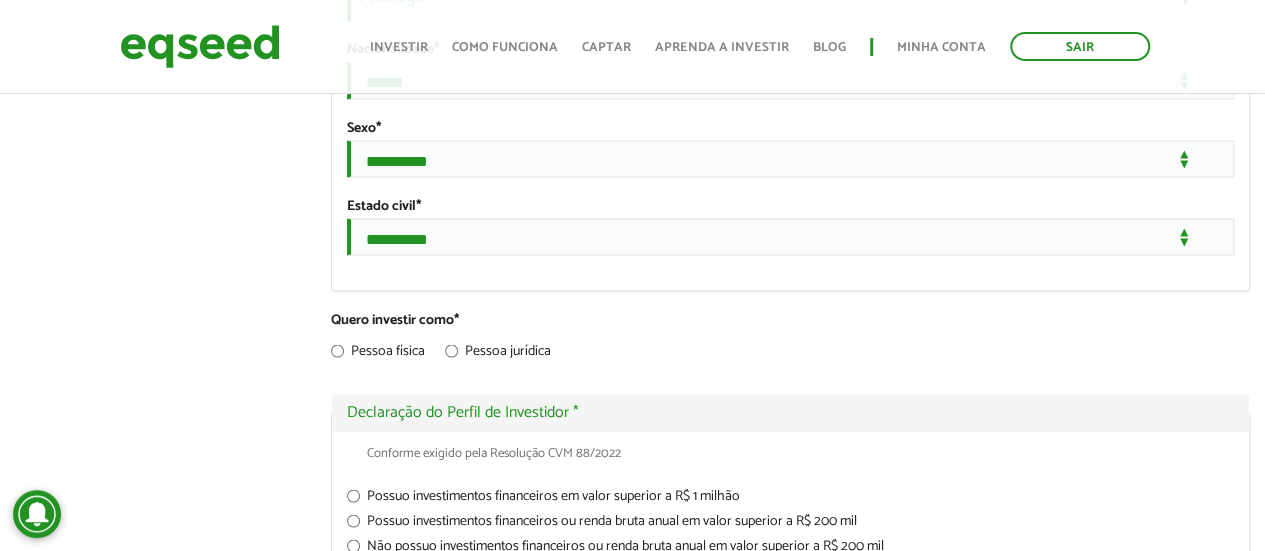 scroll, scrollTop: 1799, scrollLeft: 0, axis: vertical 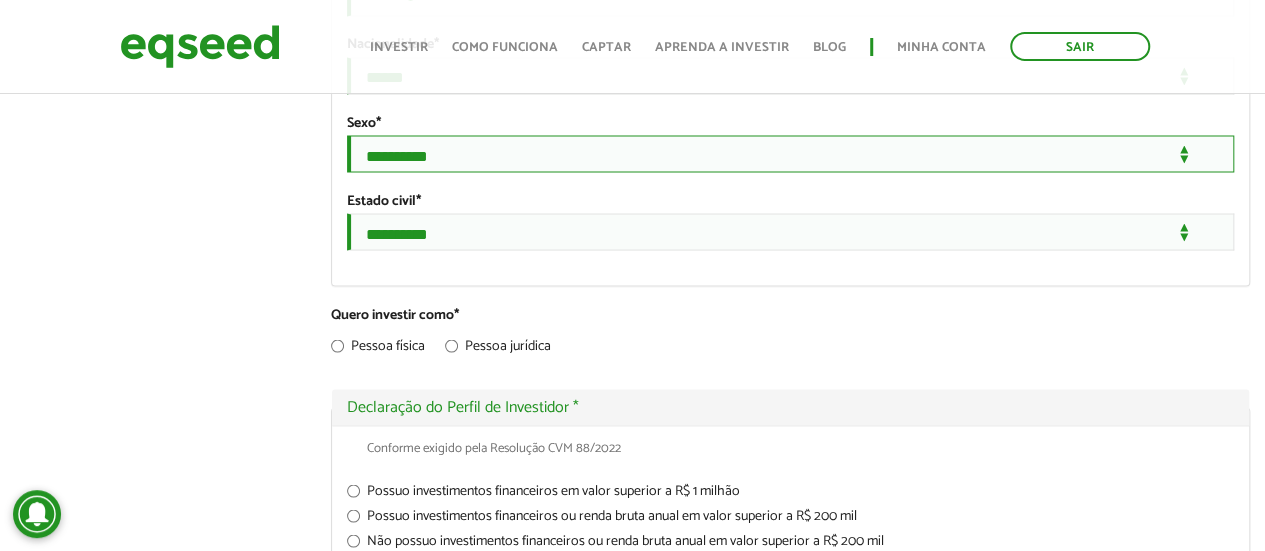 click on "**********" at bounding box center [790, 153] 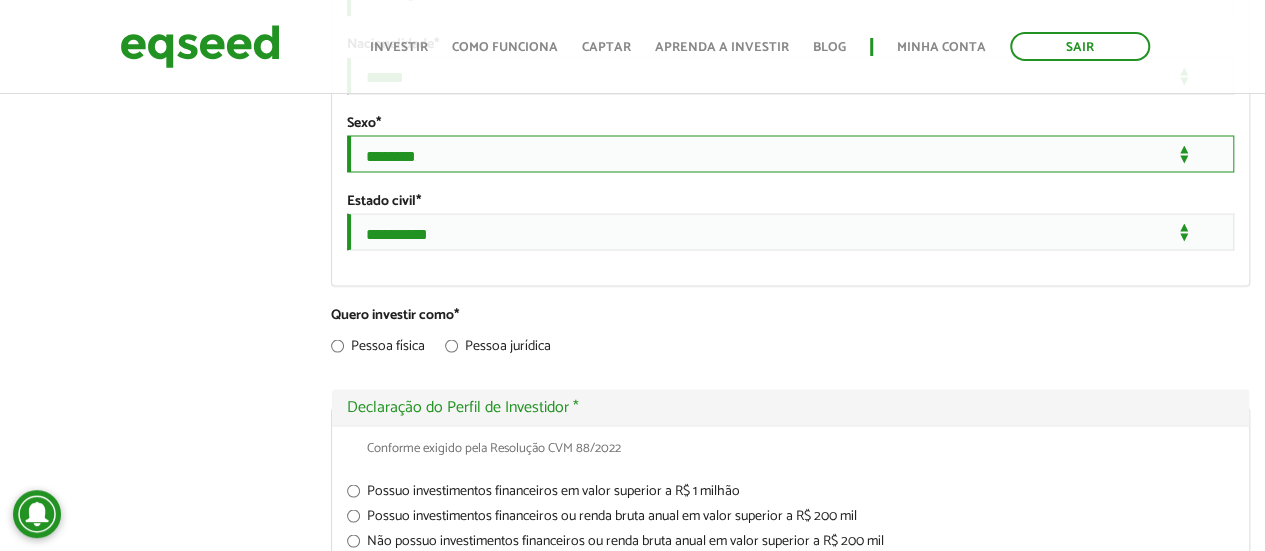 click on "**********" at bounding box center [790, 153] 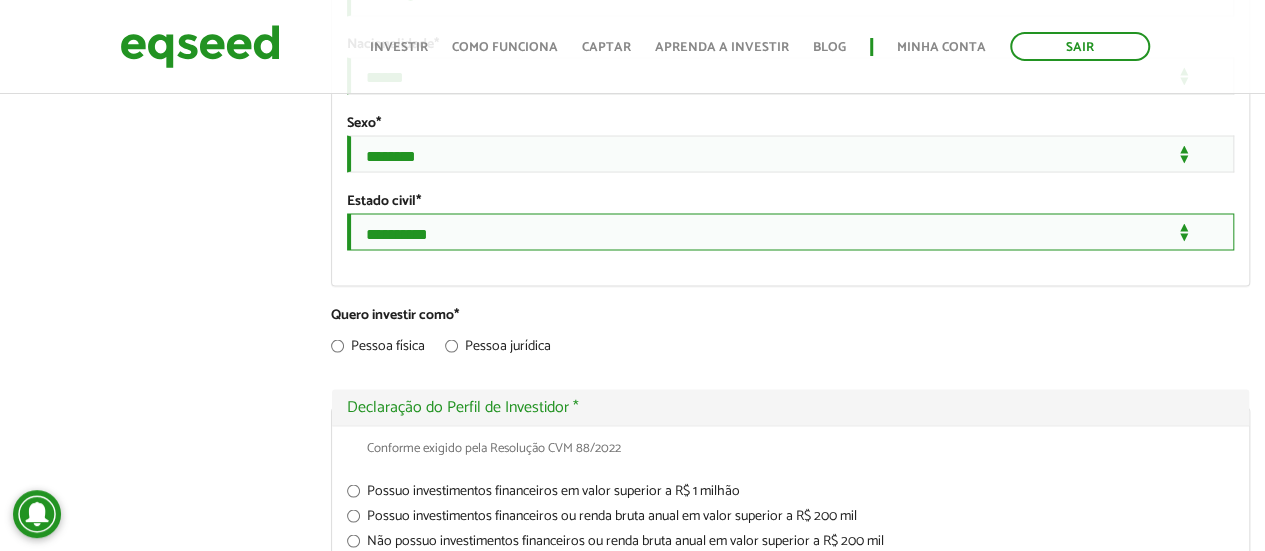 click on "**********" at bounding box center (790, 231) 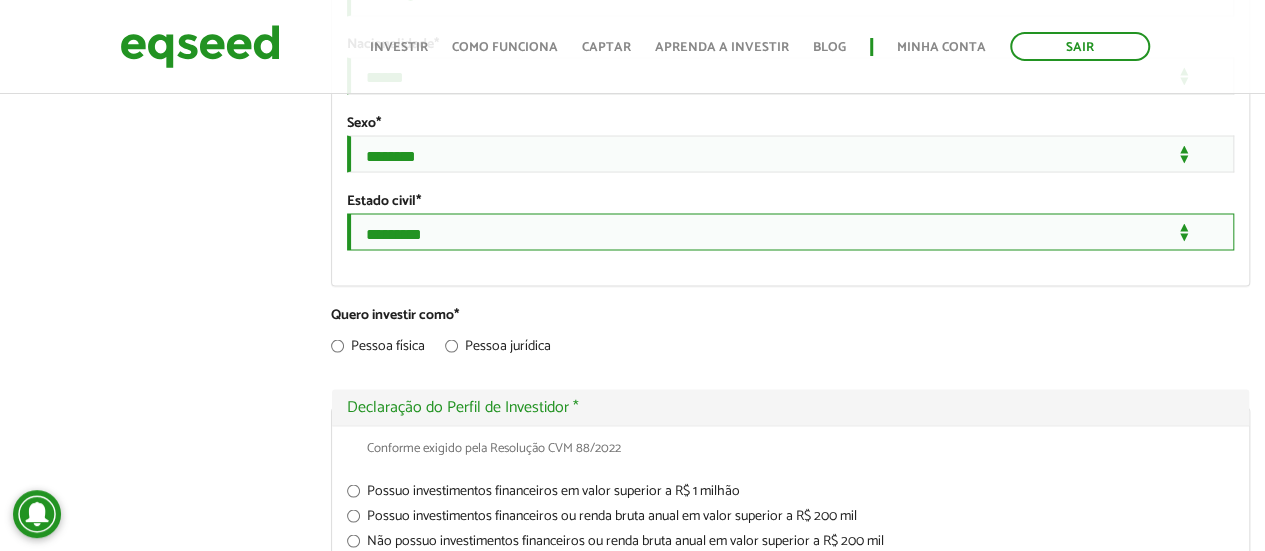 click on "**********" at bounding box center [790, 231] 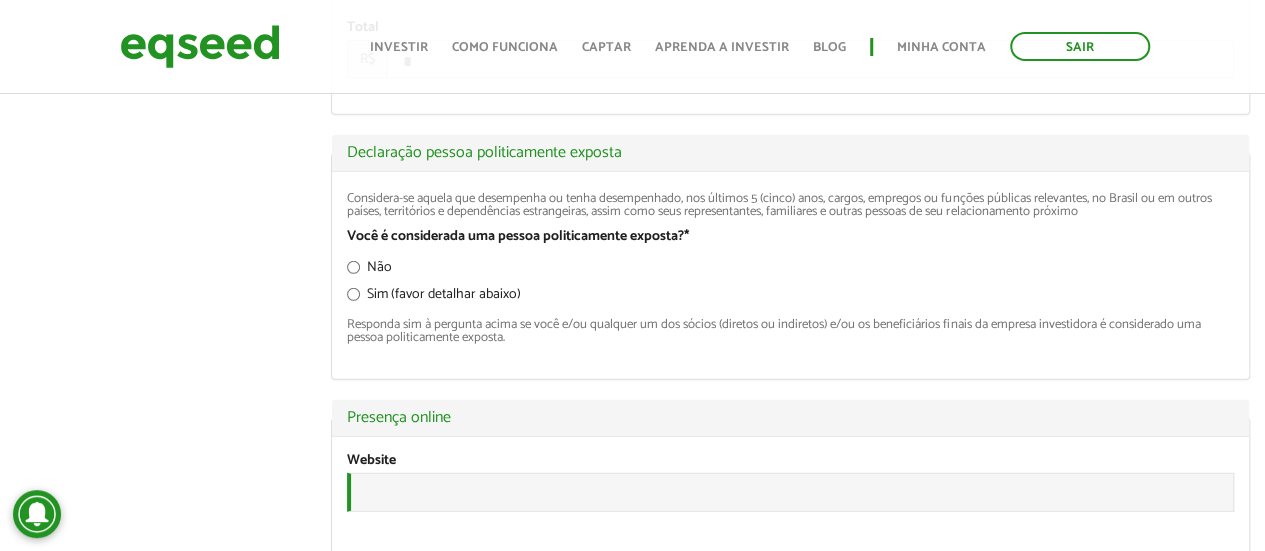 scroll, scrollTop: 2674, scrollLeft: 0, axis: vertical 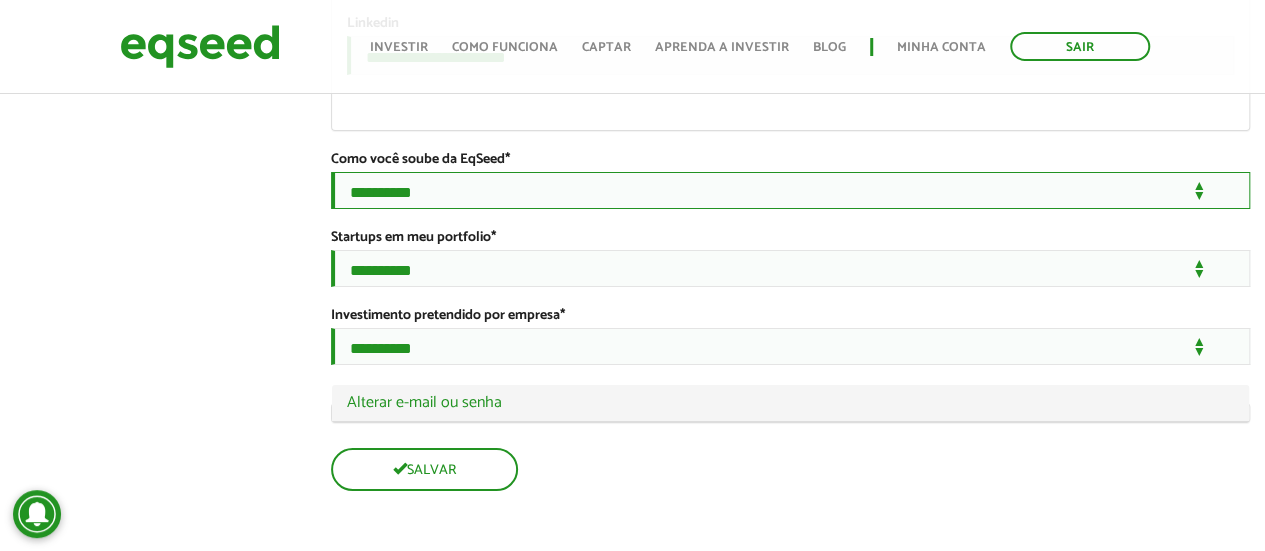 click on "**********" at bounding box center [790, 190] 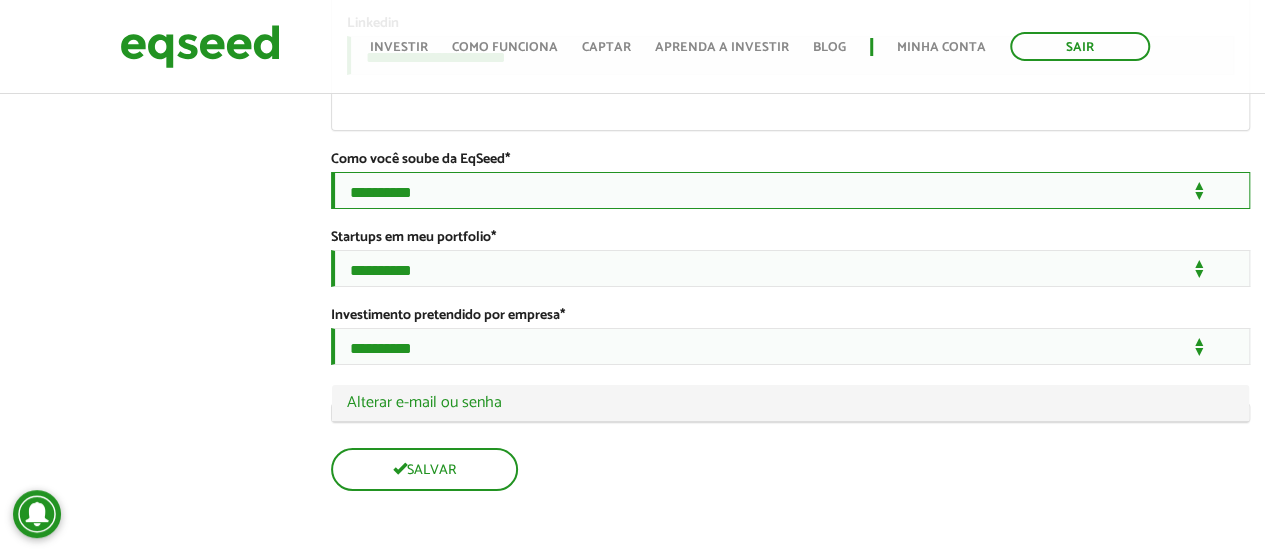 select on "***" 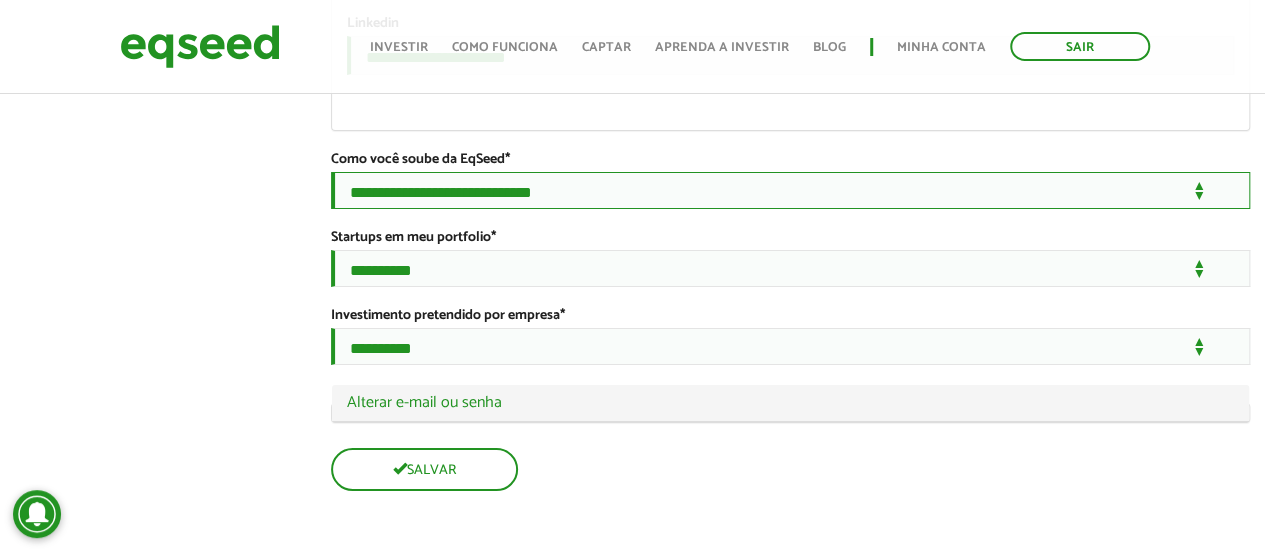 click on "**********" at bounding box center (790, 190) 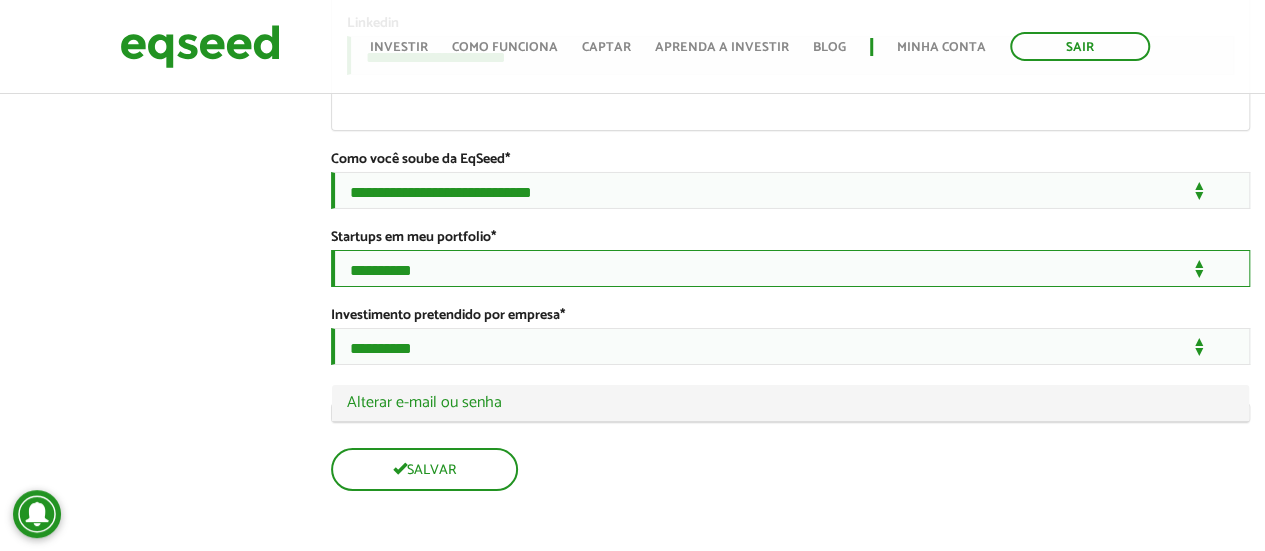 click on "**********" at bounding box center (790, 268) 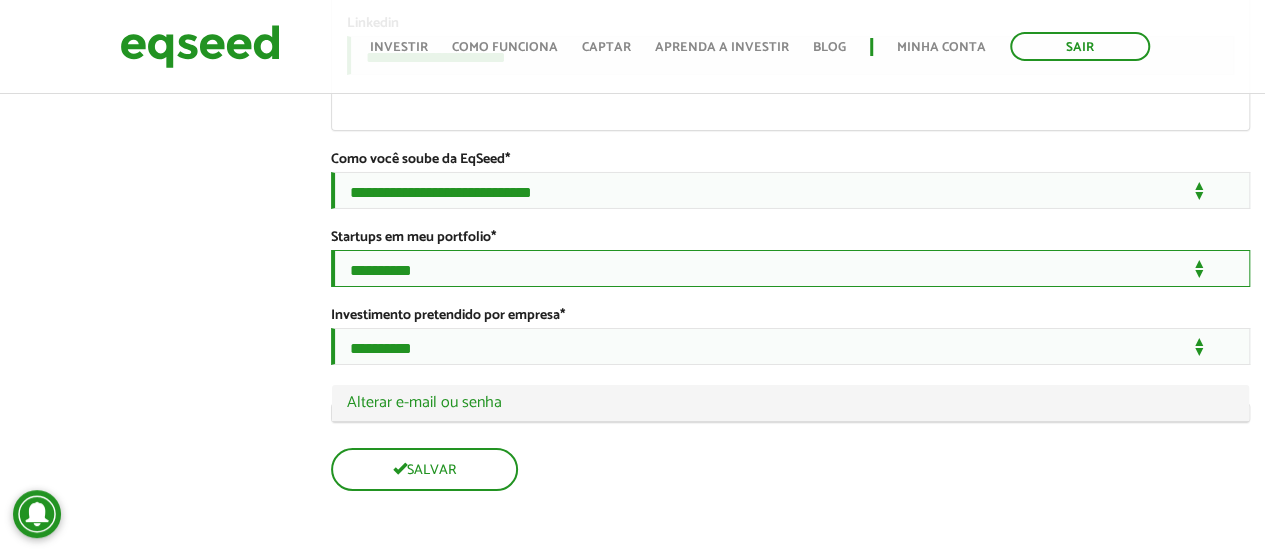 select on "***" 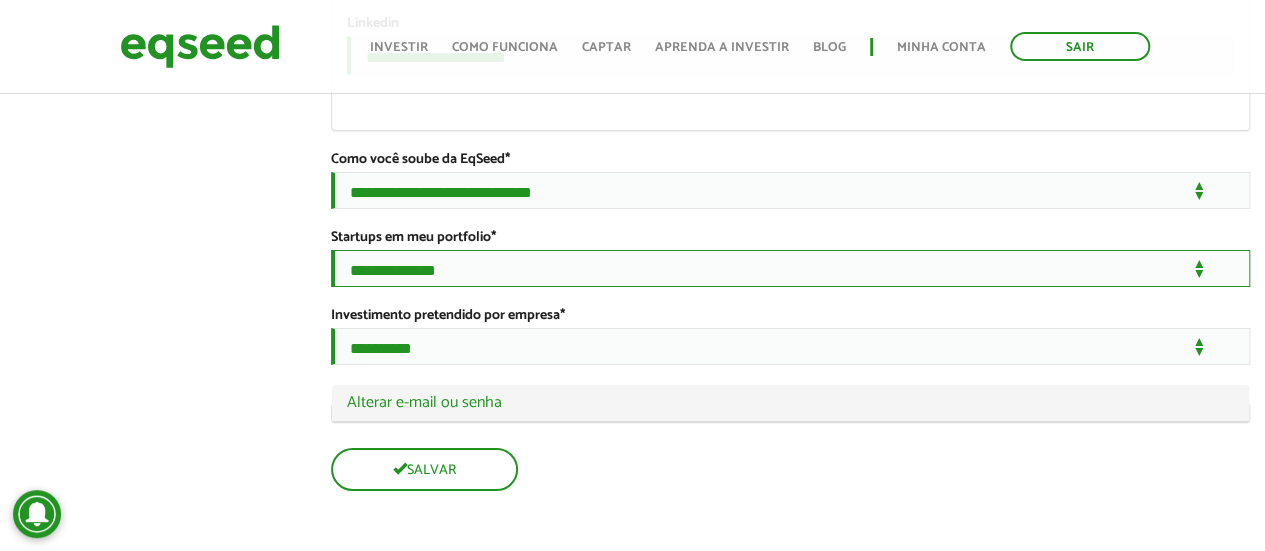 click on "**********" at bounding box center [790, 268] 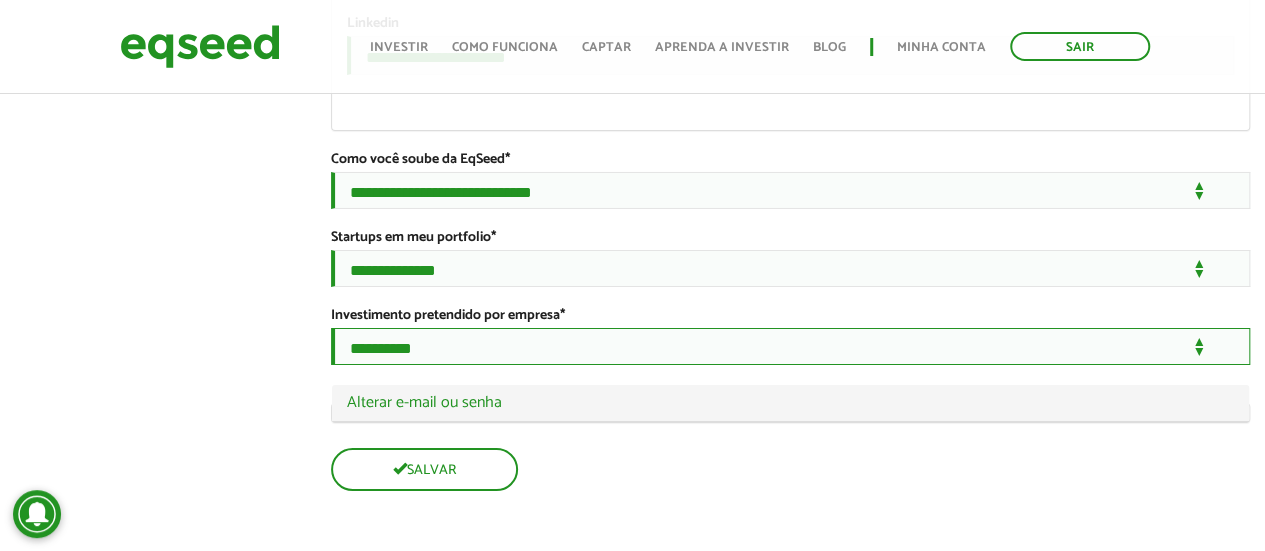 click on "**********" at bounding box center (790, 346) 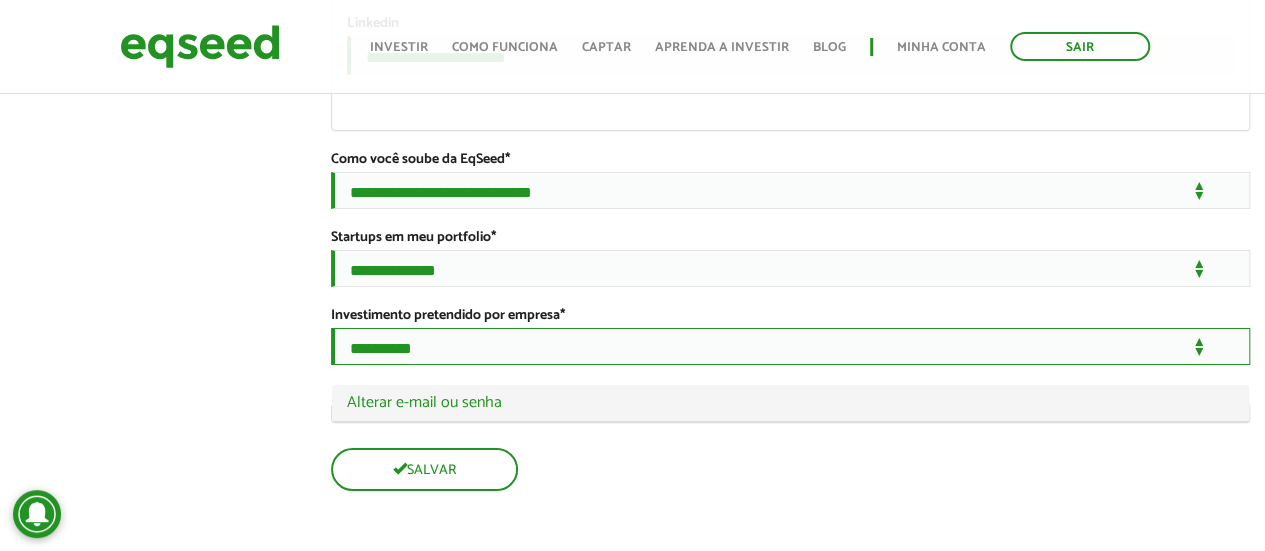 select on "***" 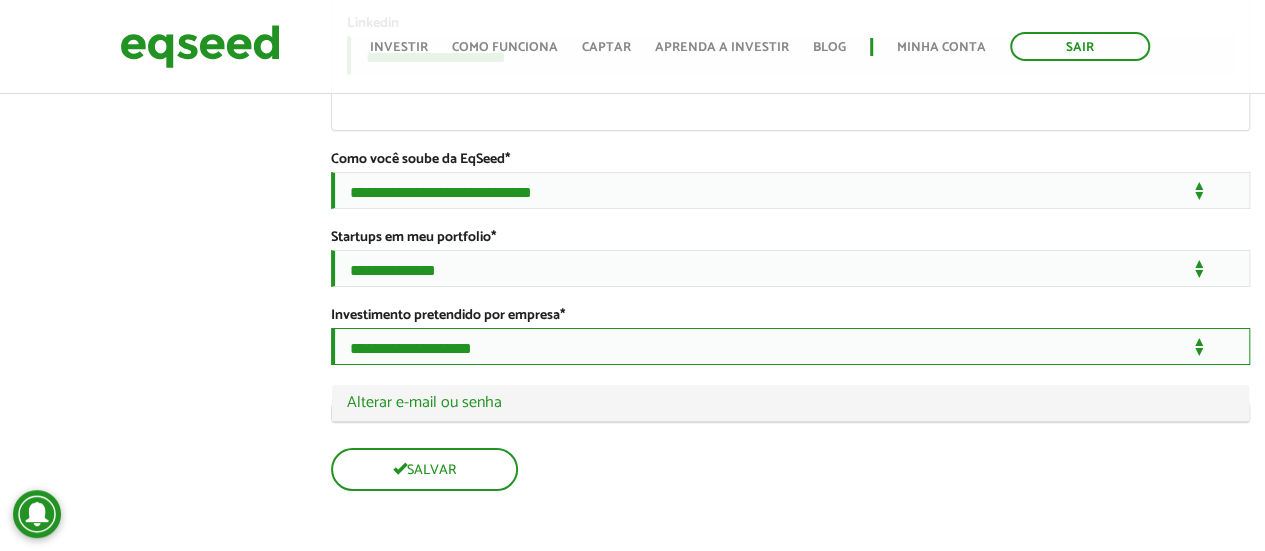 click on "**********" at bounding box center (790, 346) 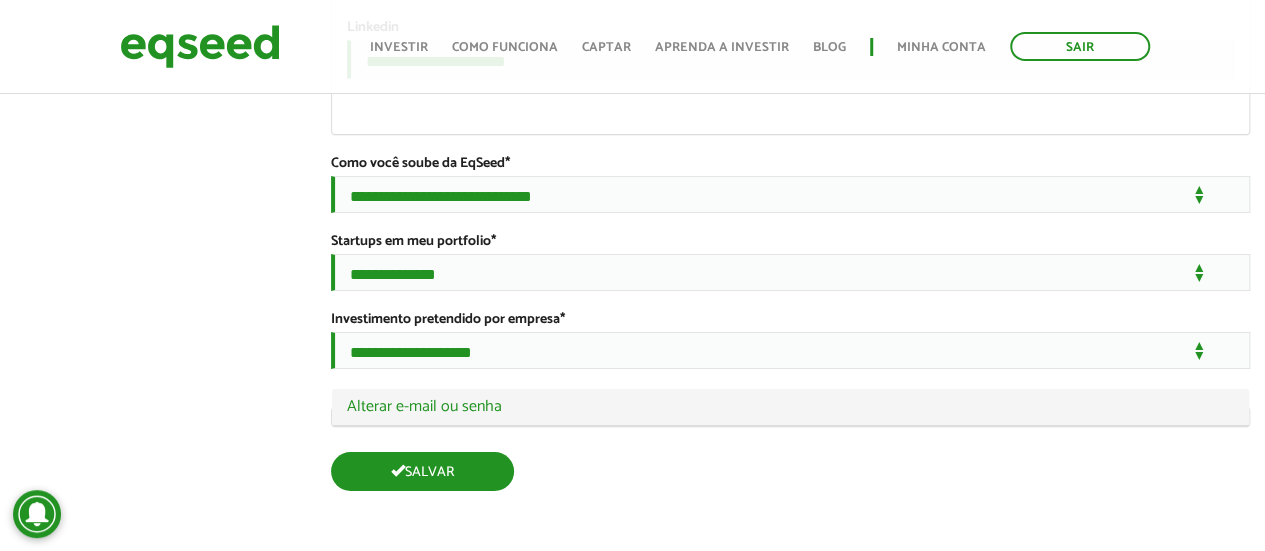 click on "Salvar" at bounding box center (422, 471) 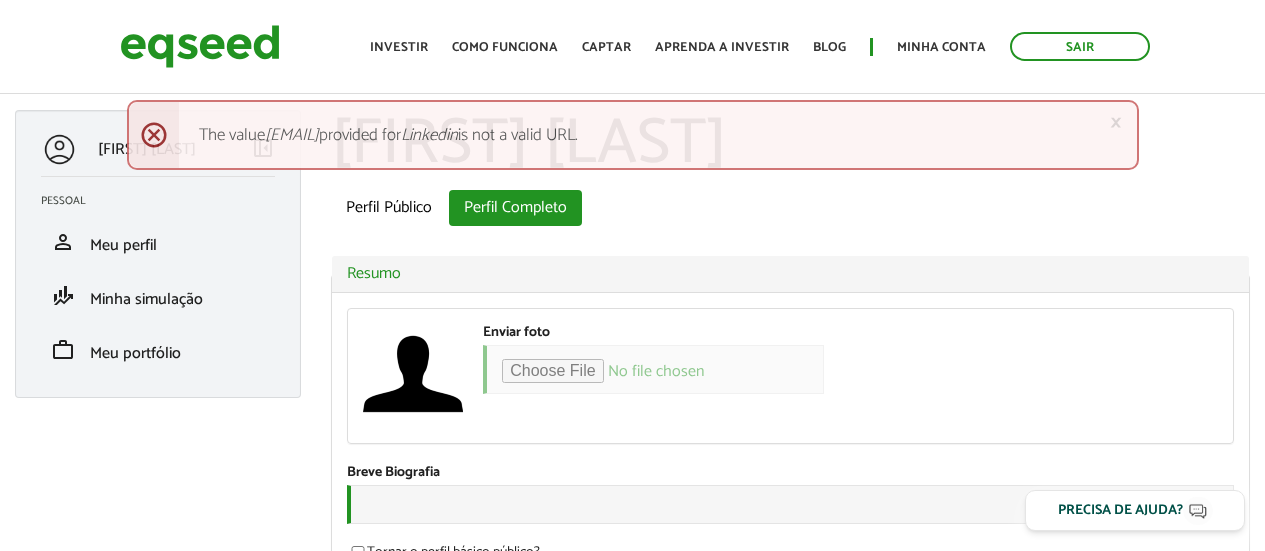scroll, scrollTop: 0, scrollLeft: 0, axis: both 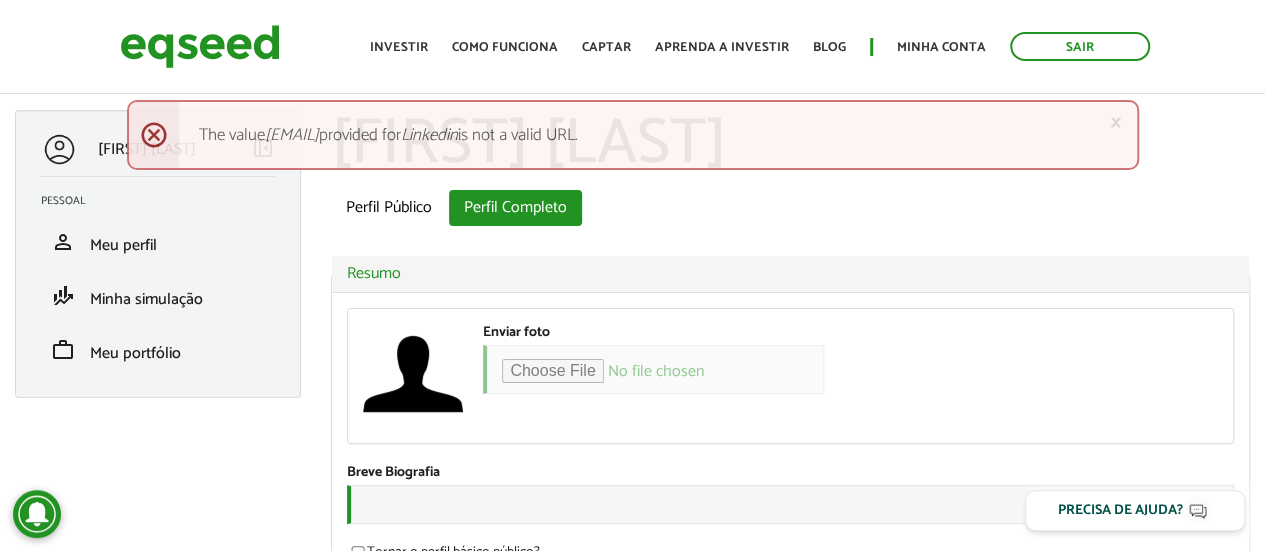 click on "×
Menssagem de erro
The value  [EMAIL]  provided for  Linkedin  is not a valid URL." at bounding box center [633, 135] 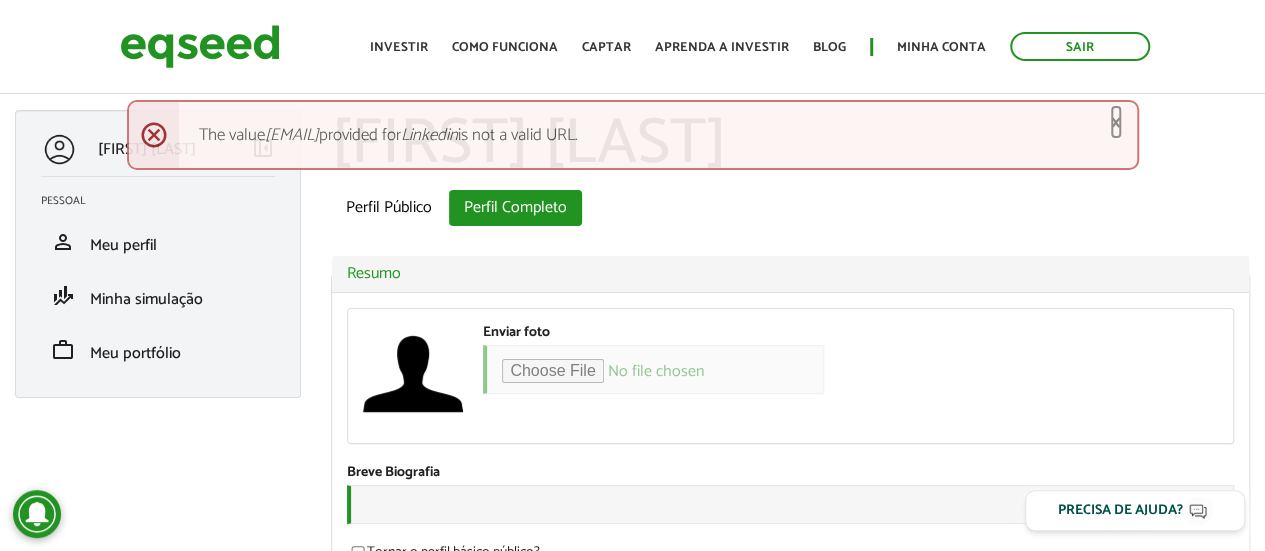 click on "×" at bounding box center [1116, 122] 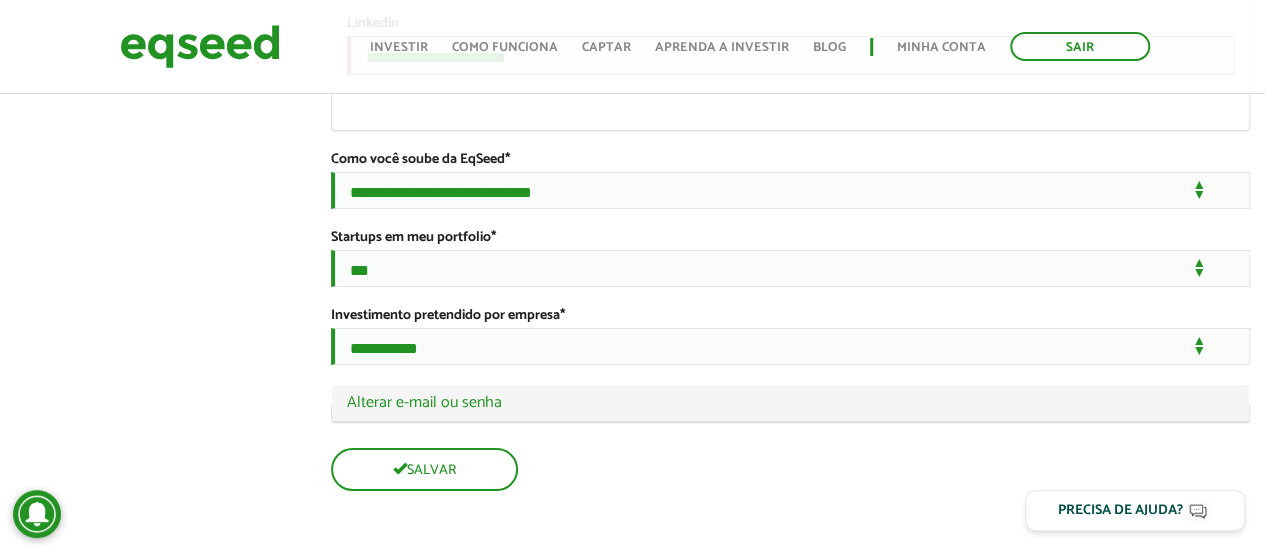 scroll, scrollTop: 3456, scrollLeft: 0, axis: vertical 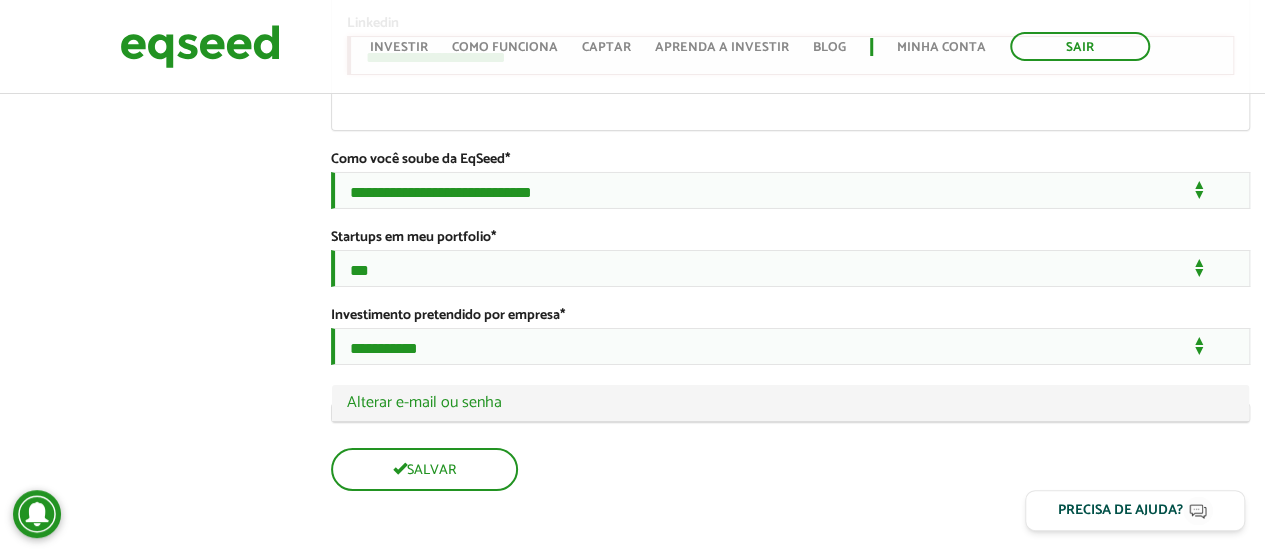 drag, startPoint x: 552, startPoint y: 186, endPoint x: 260, endPoint y: 159, distance: 293.24564 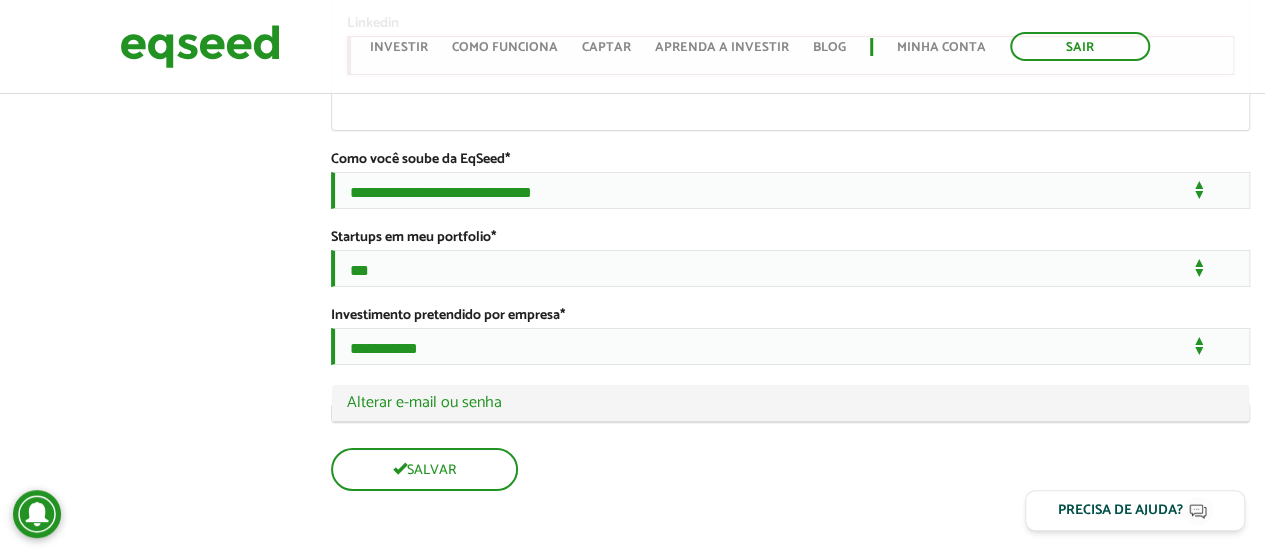 type 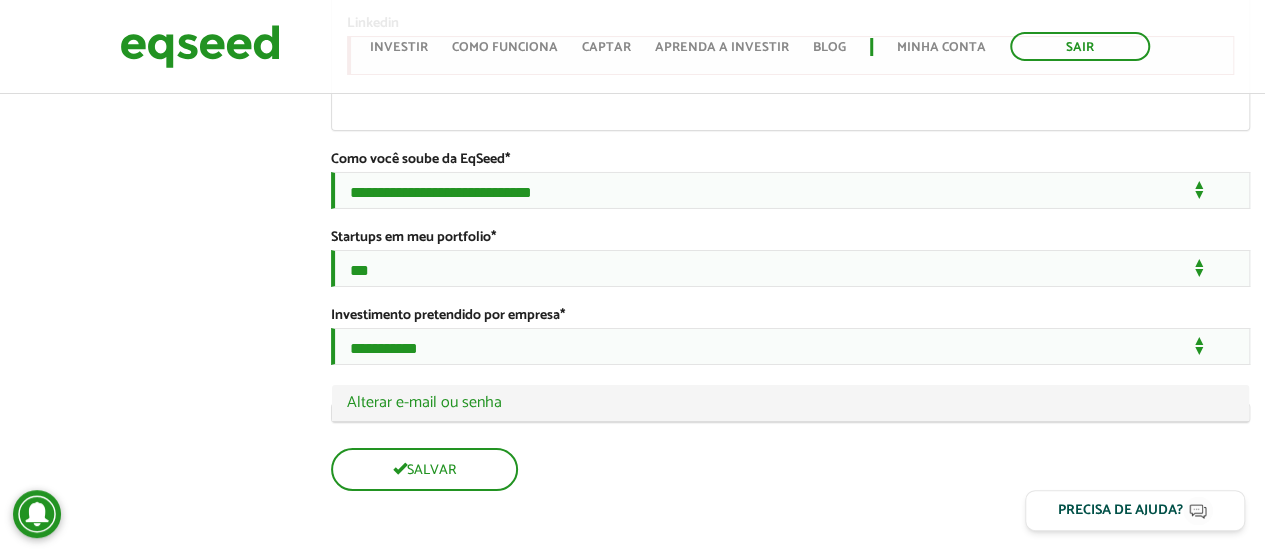 click on "[FIRST] [LAST]
left_panel_close
Pessoal
person Meu perfil
finance_mode Minha simulação
work Meu portfólio
[FIRST] [LAST]
Abas primárias Perfil Público
Perfil Completo (aba ativa)
Ocultar Resumo
Foto
Enviar foto
Seu rosto virtual ou imagem. Imagens maiores que 1024x1024 pixels serão reduzidas.
Breve Biografia
Tornar o perfil básico público?
Ocultar Informação de contato
Celular  *" at bounding box center [632, -1409] 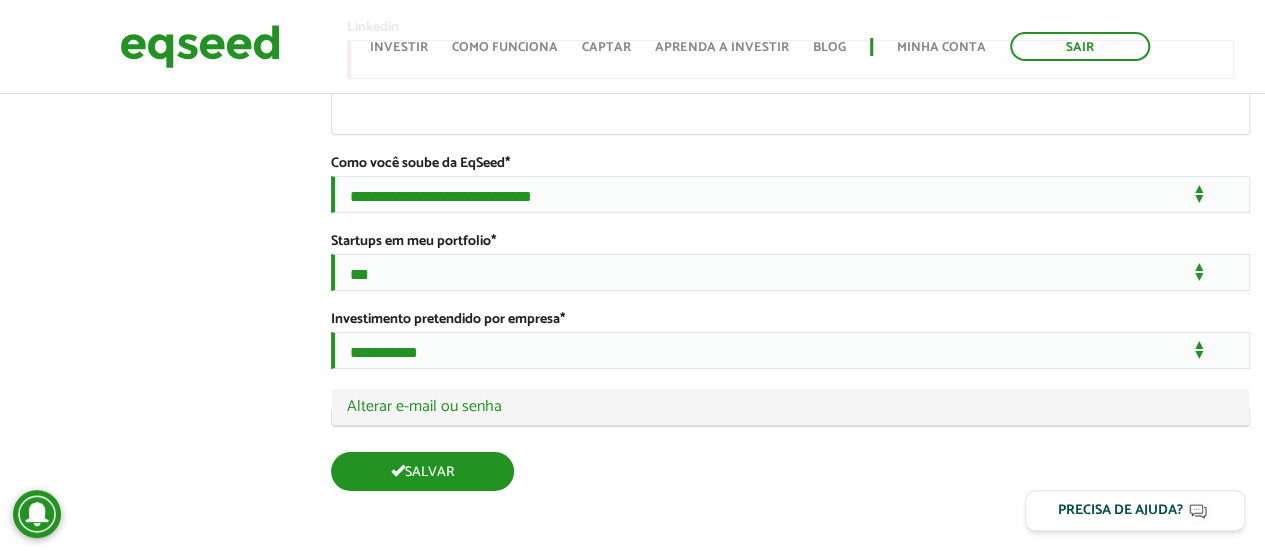 scroll, scrollTop: 3606, scrollLeft: 0, axis: vertical 